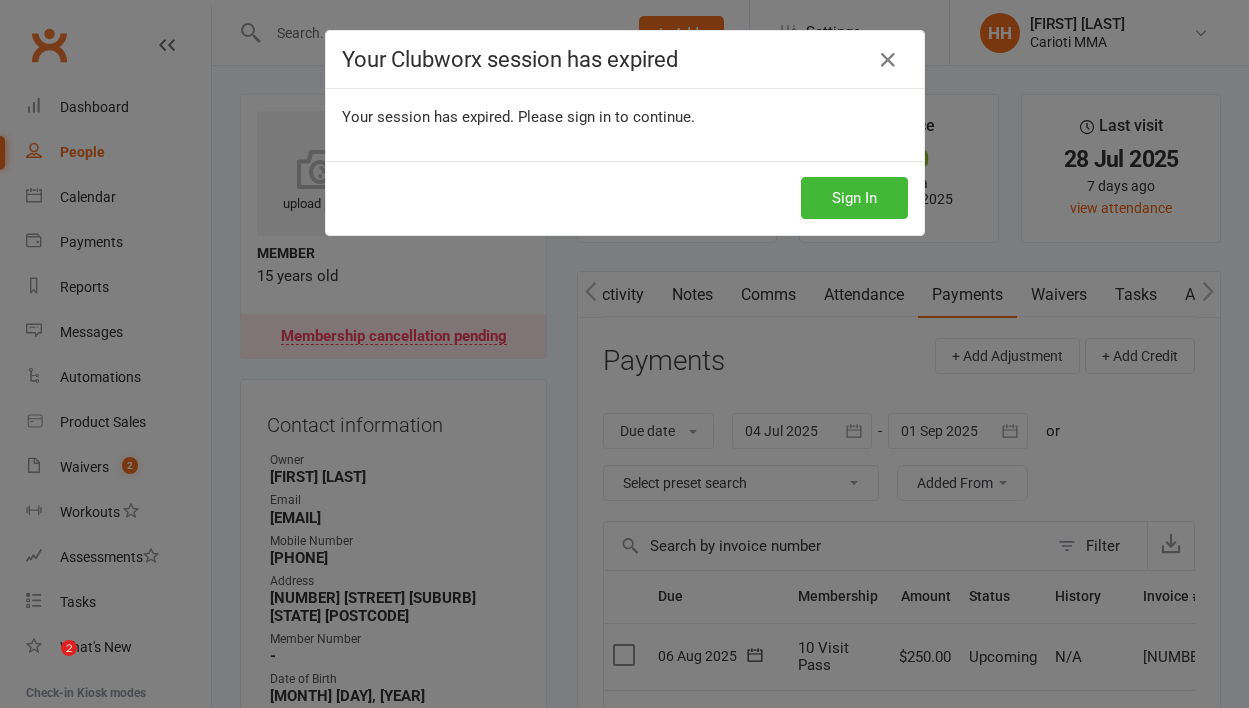 scroll, scrollTop: 242, scrollLeft: 0, axis: vertical 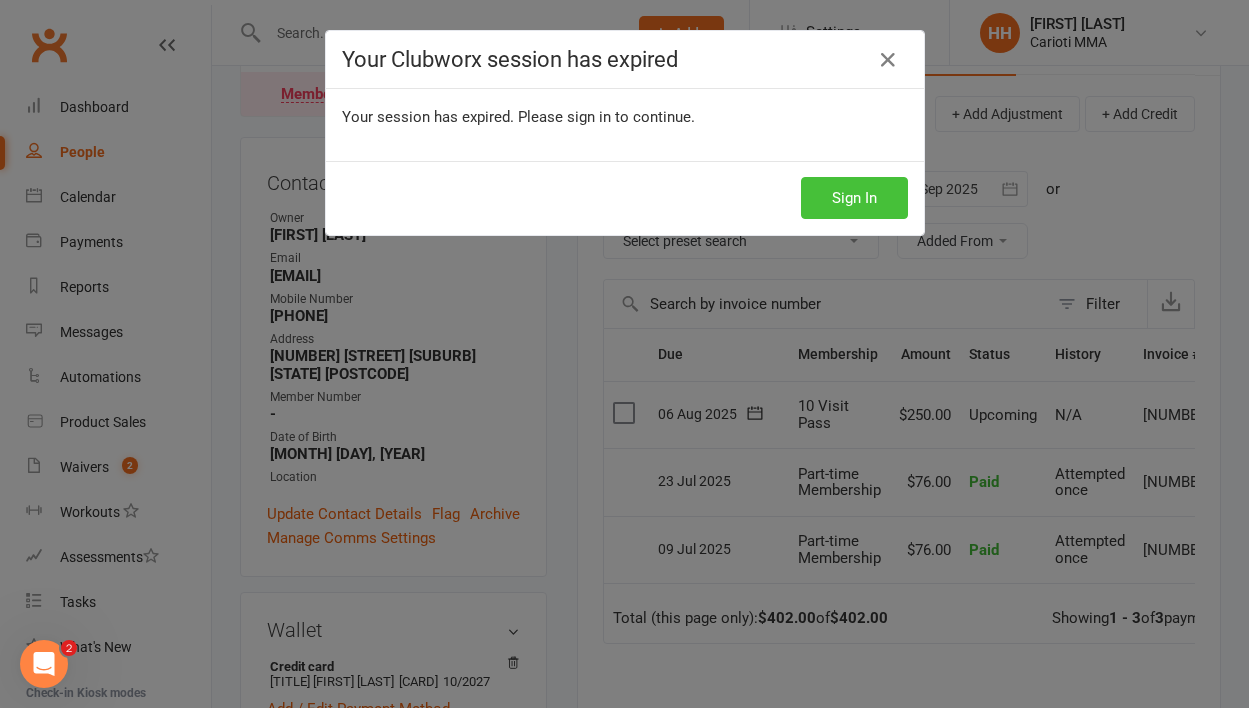 click on "Sign In" at bounding box center [854, 198] 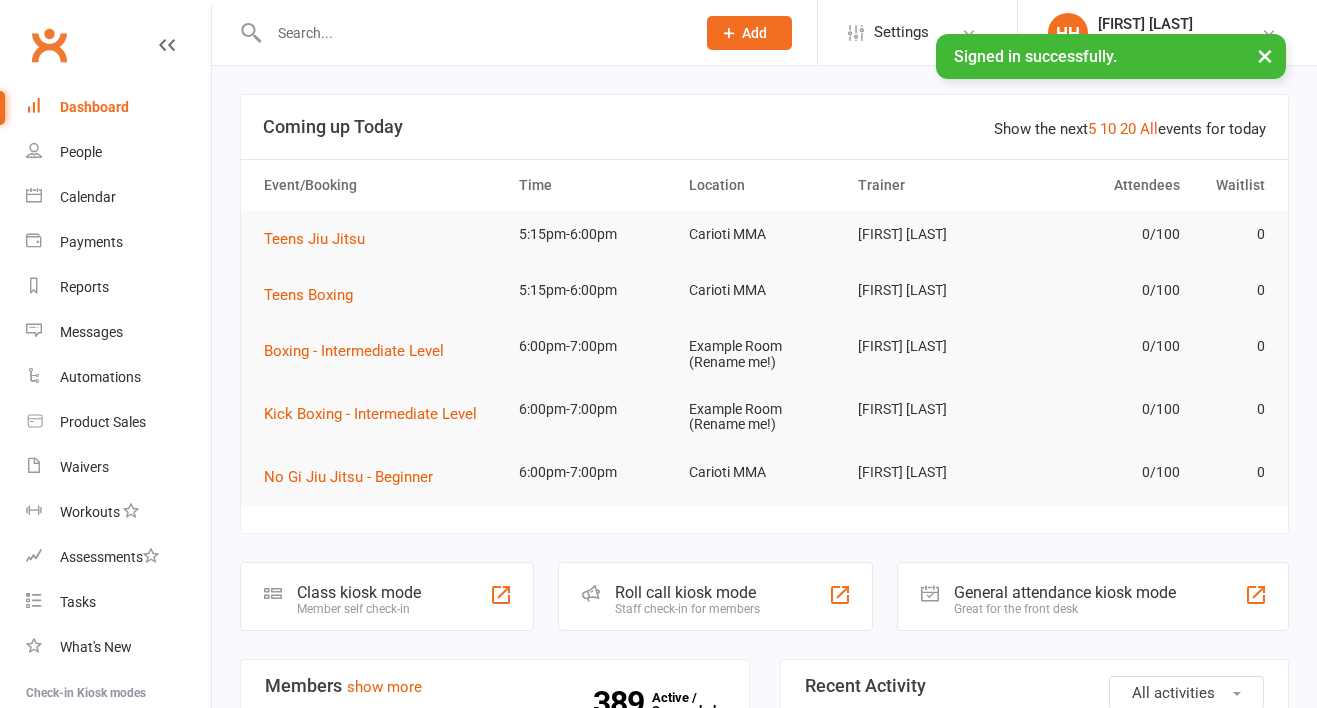 click at bounding box center [472, 33] 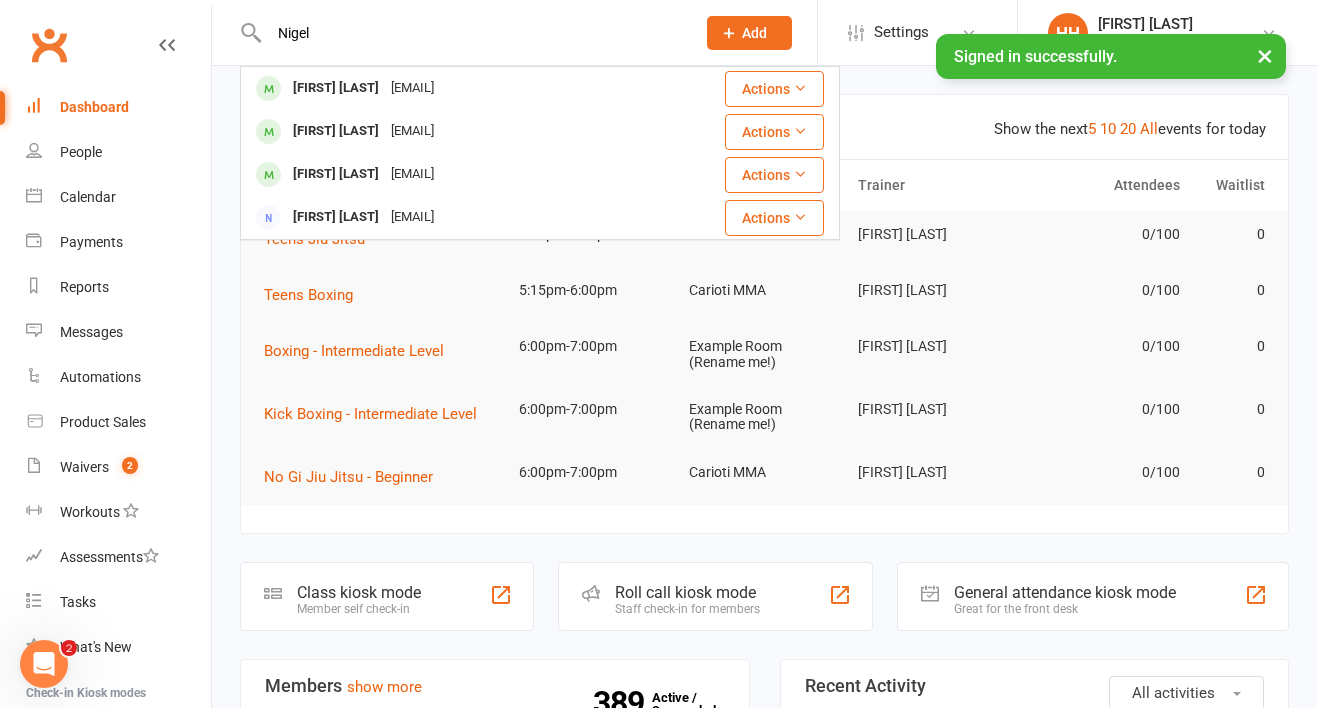 scroll, scrollTop: 0, scrollLeft: 0, axis: both 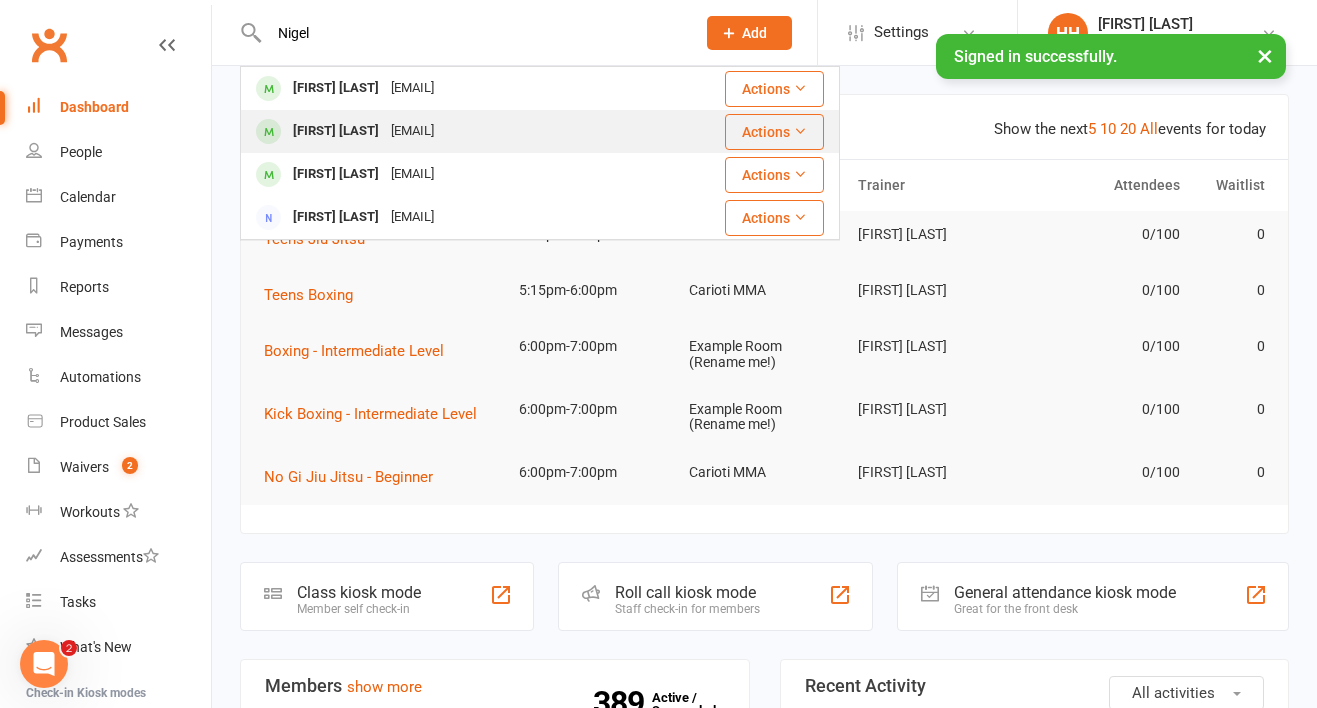 type on "Nigel" 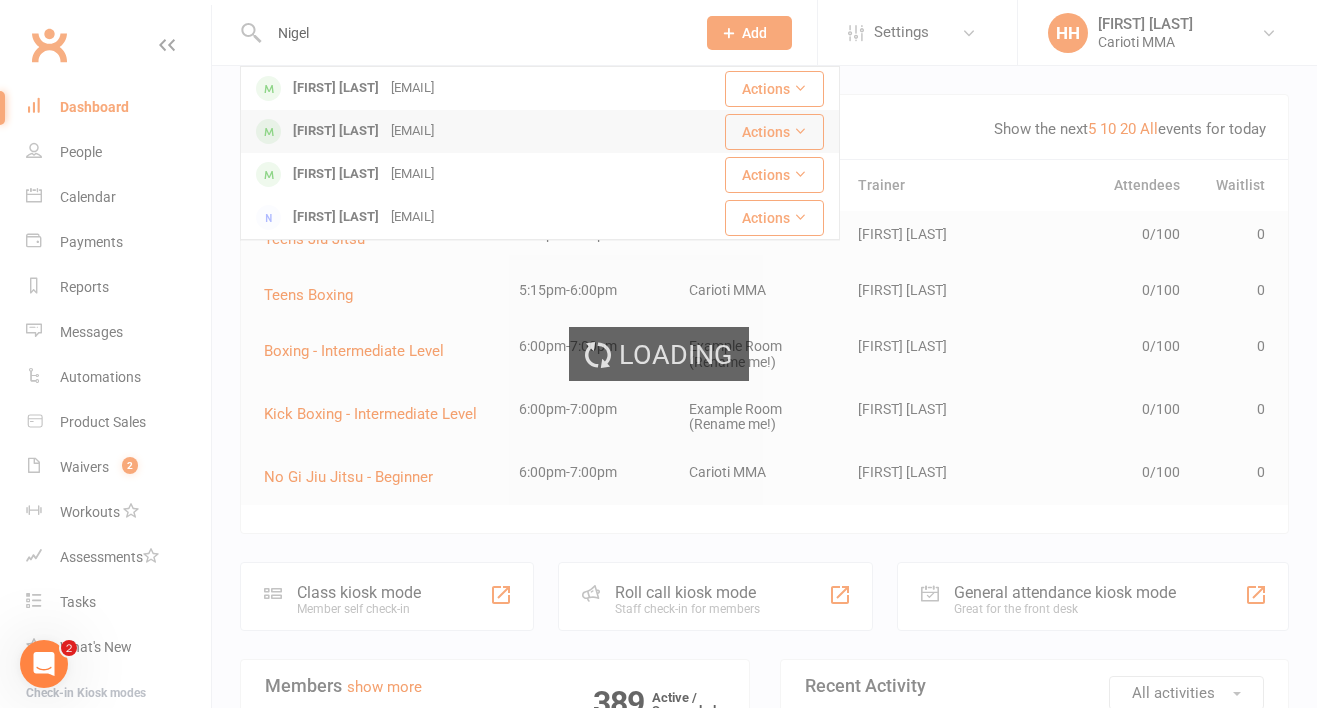 type 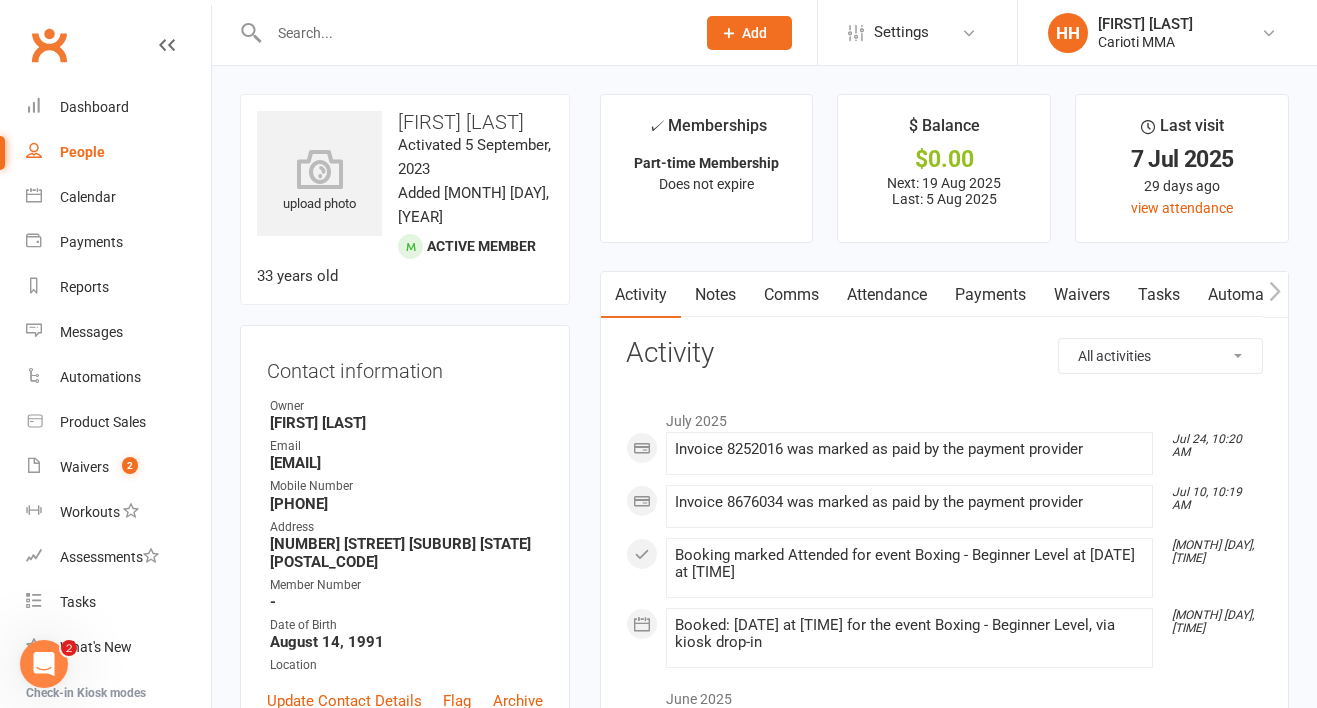 click on "Payments" at bounding box center [990, 295] 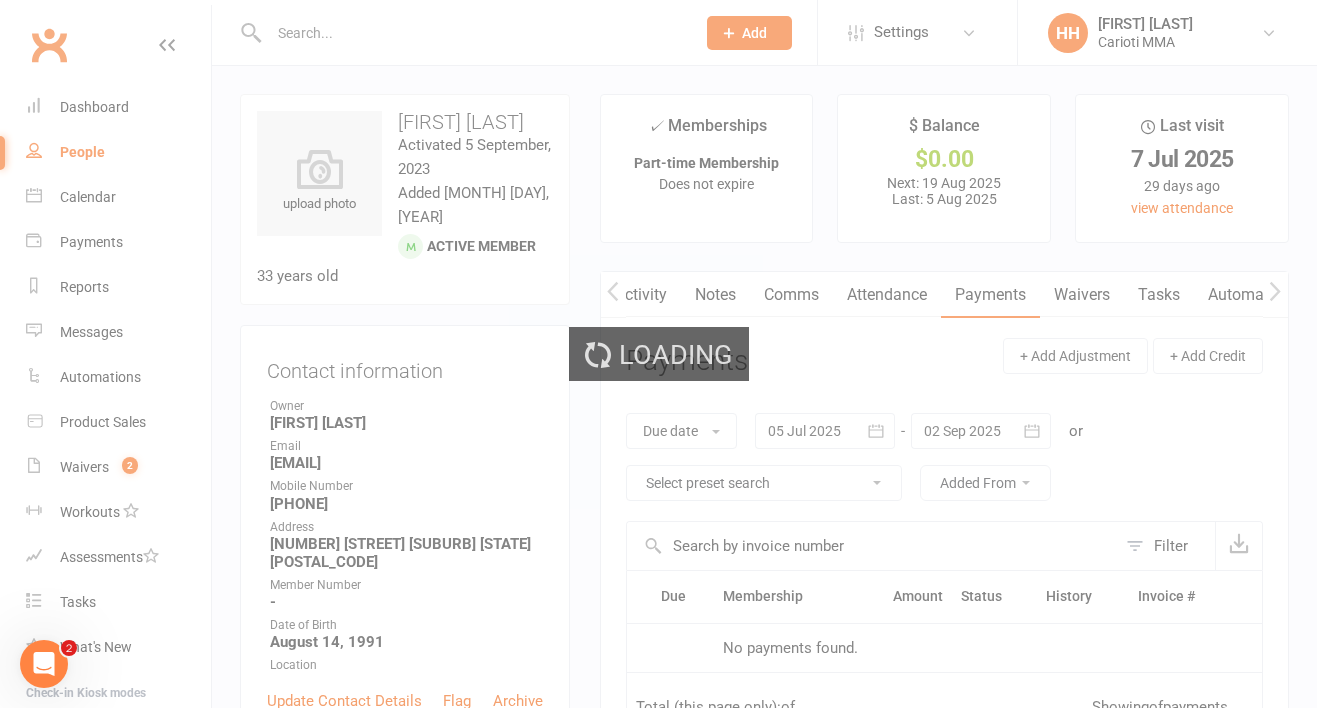 scroll, scrollTop: 0, scrollLeft: 1, axis: horizontal 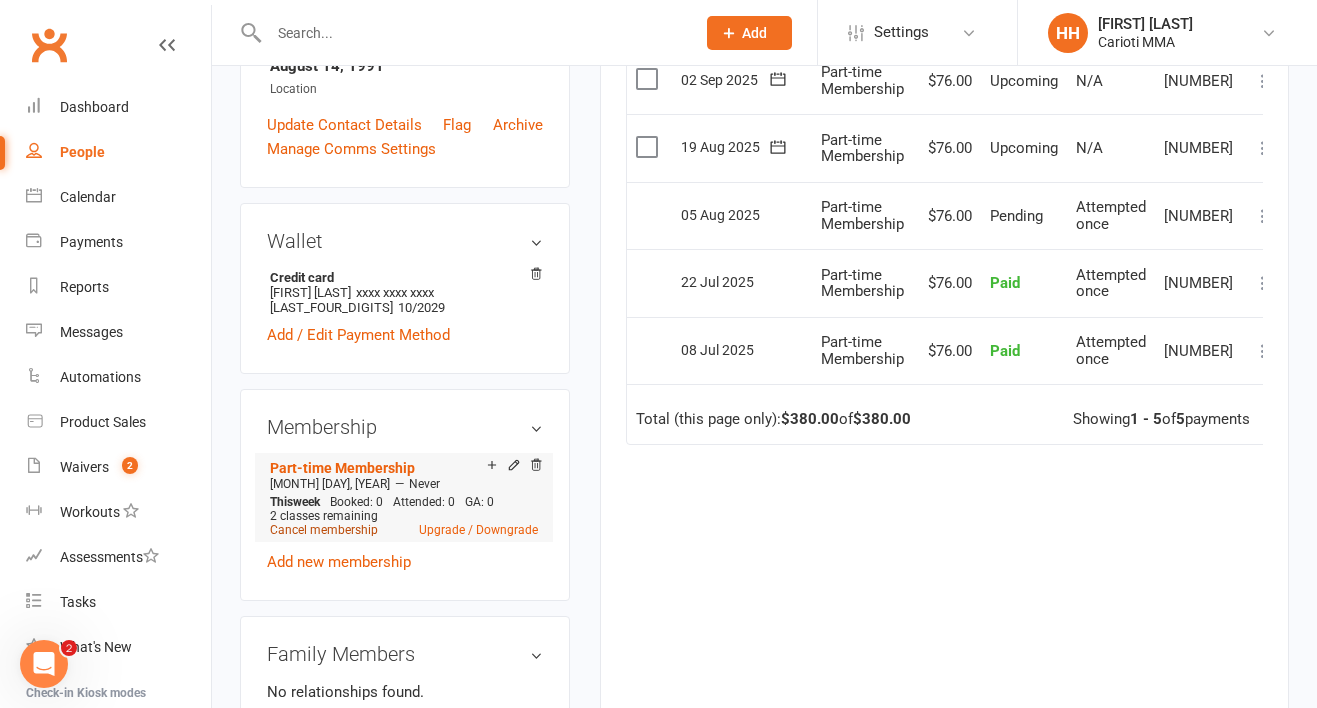 click on "Cancel membership" at bounding box center (324, 530) 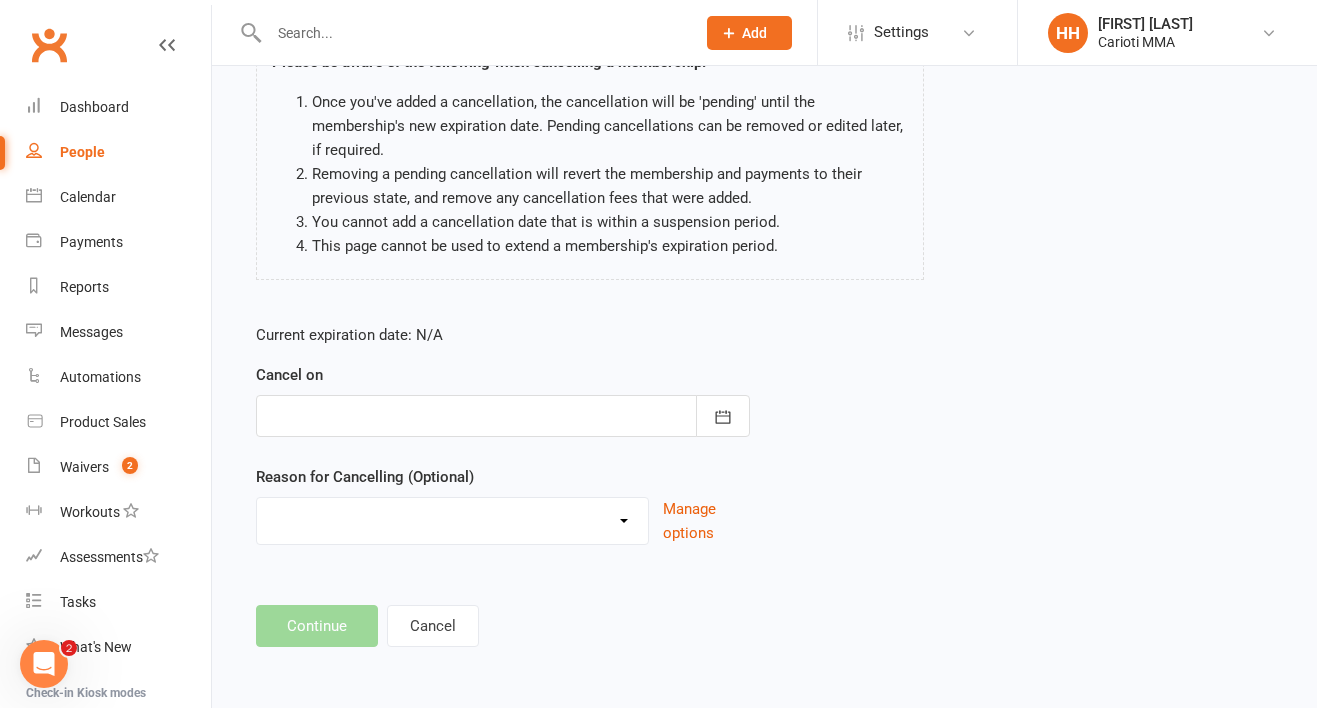 scroll, scrollTop: 0, scrollLeft: 0, axis: both 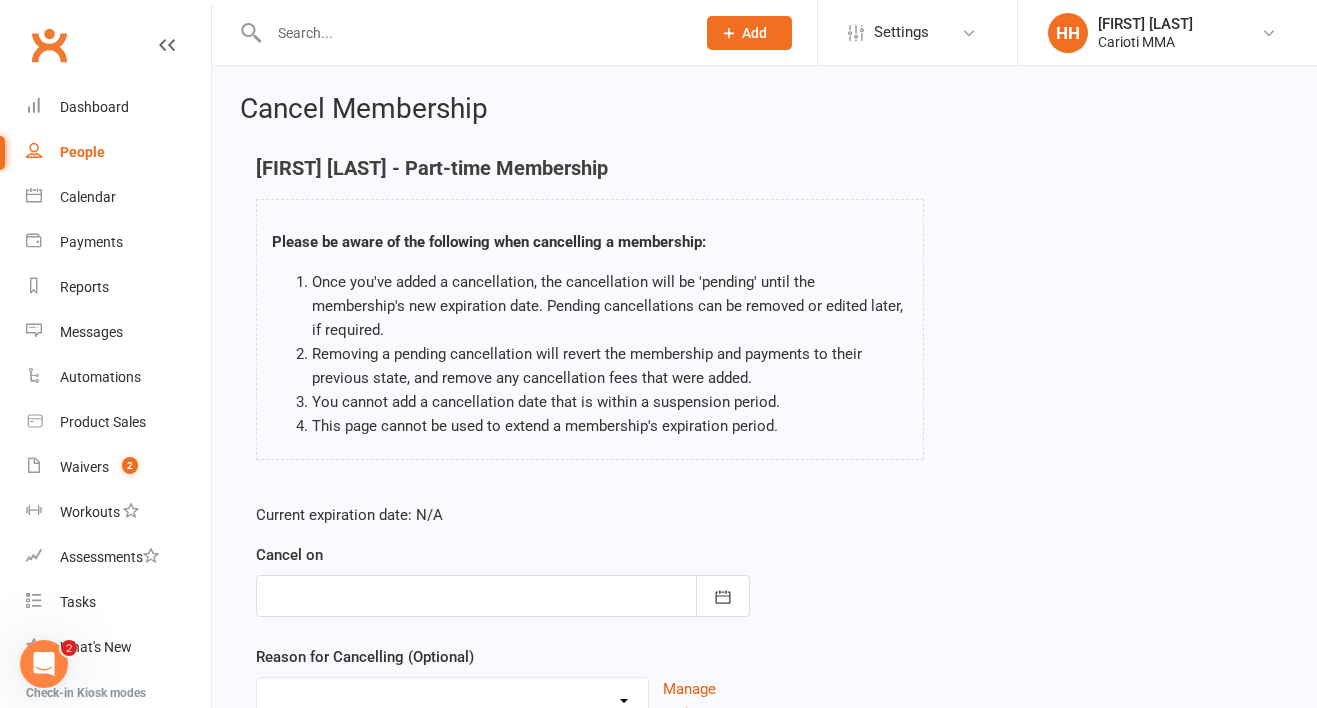 click on "Current expiration date: N/A Cancel on
August 2025
Sun Mon Tue Wed Thu Fri Sat
31
27
28
29
30
31
01
02
32
03
04
05
06
07
08
09
33
10
11
12
13
14
15
16
34
17
18
19
20
21
22
23
35
24
25
26
27
28
29
30
36" at bounding box center (503, 620) 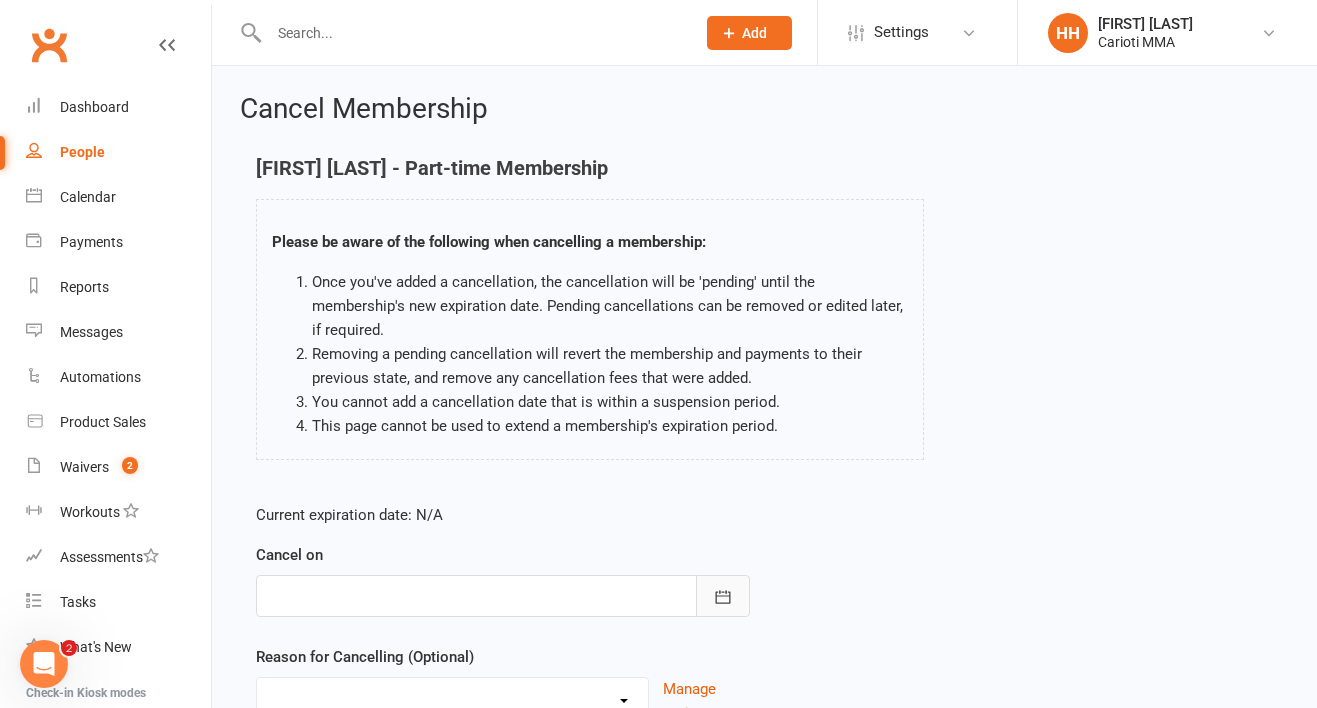 click at bounding box center (723, 596) 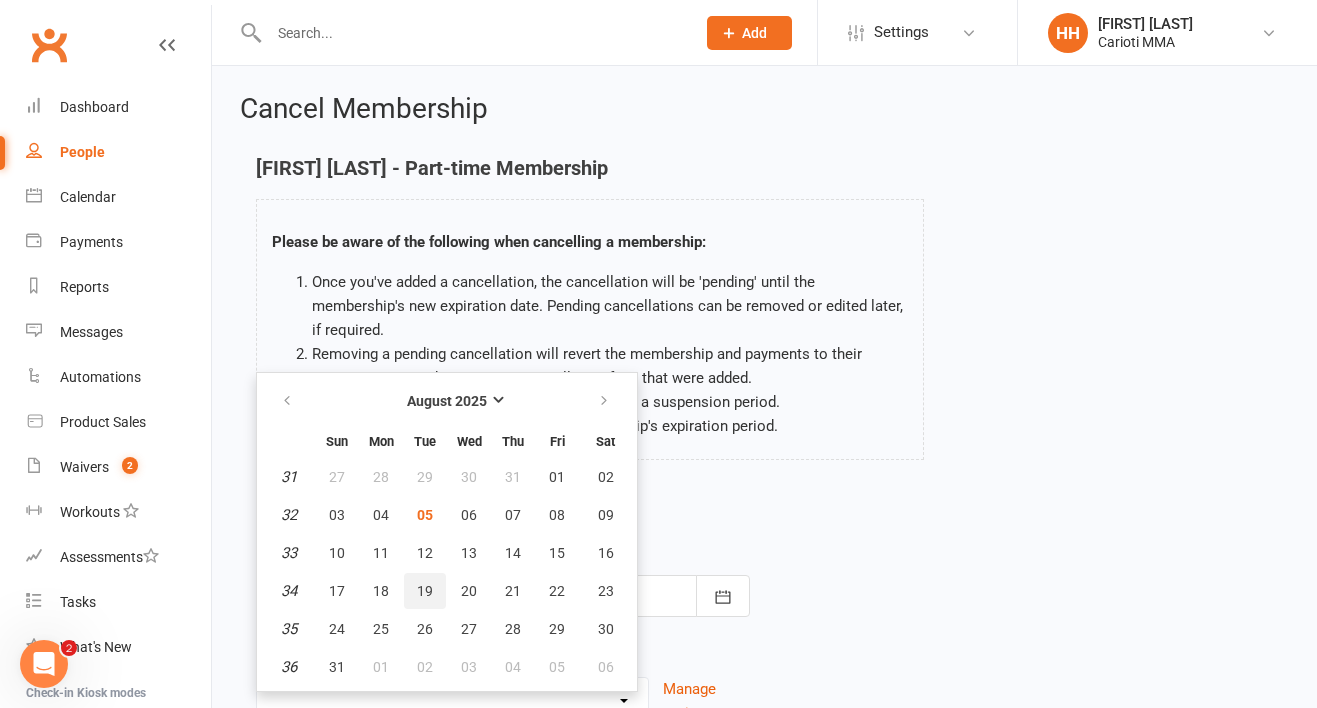 click on "19" at bounding box center [425, 591] 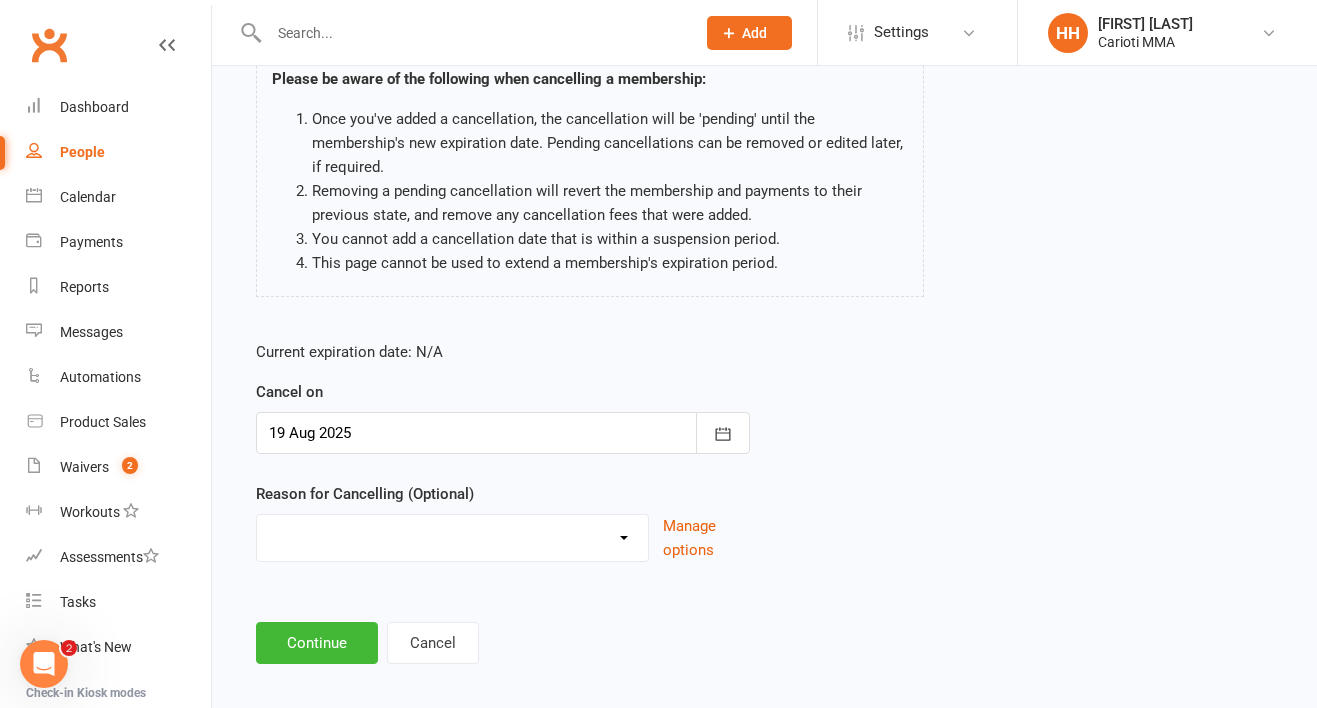 scroll, scrollTop: 180, scrollLeft: 0, axis: vertical 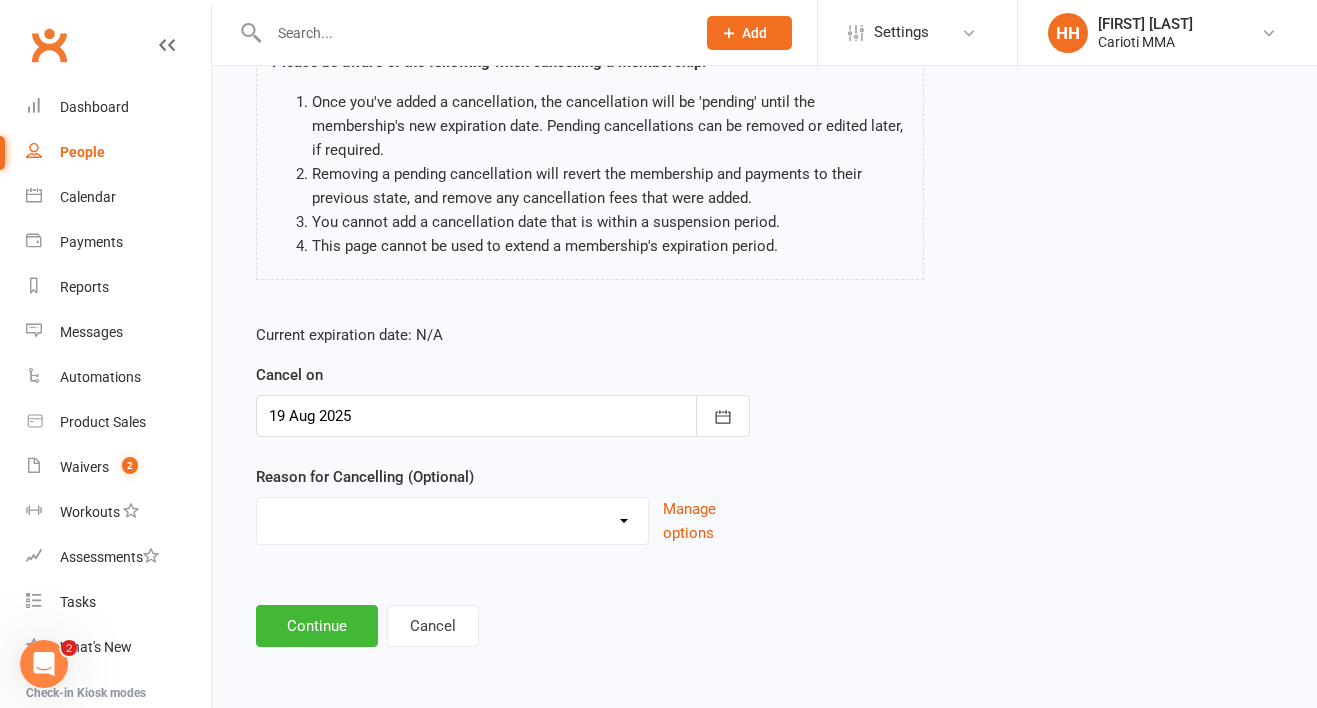 click on "Holiday Injury Other reason" at bounding box center [452, 518] 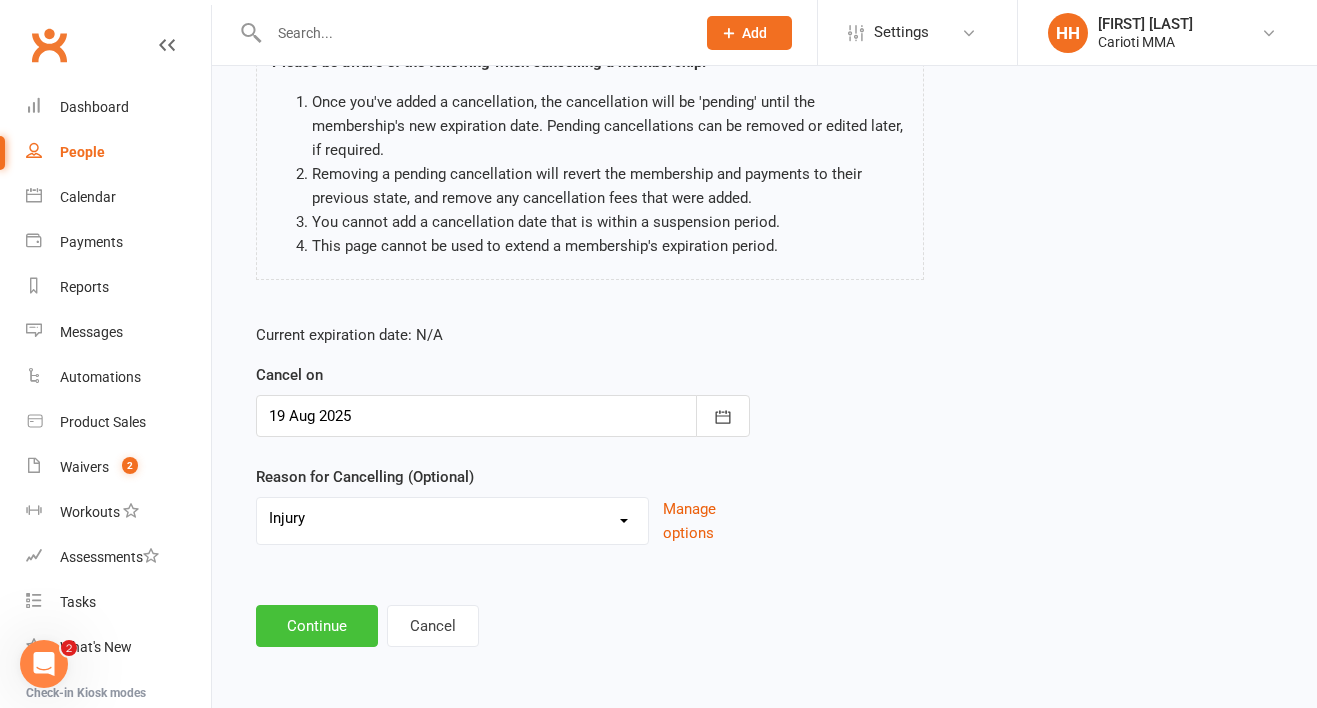 click on "Continue" at bounding box center (317, 626) 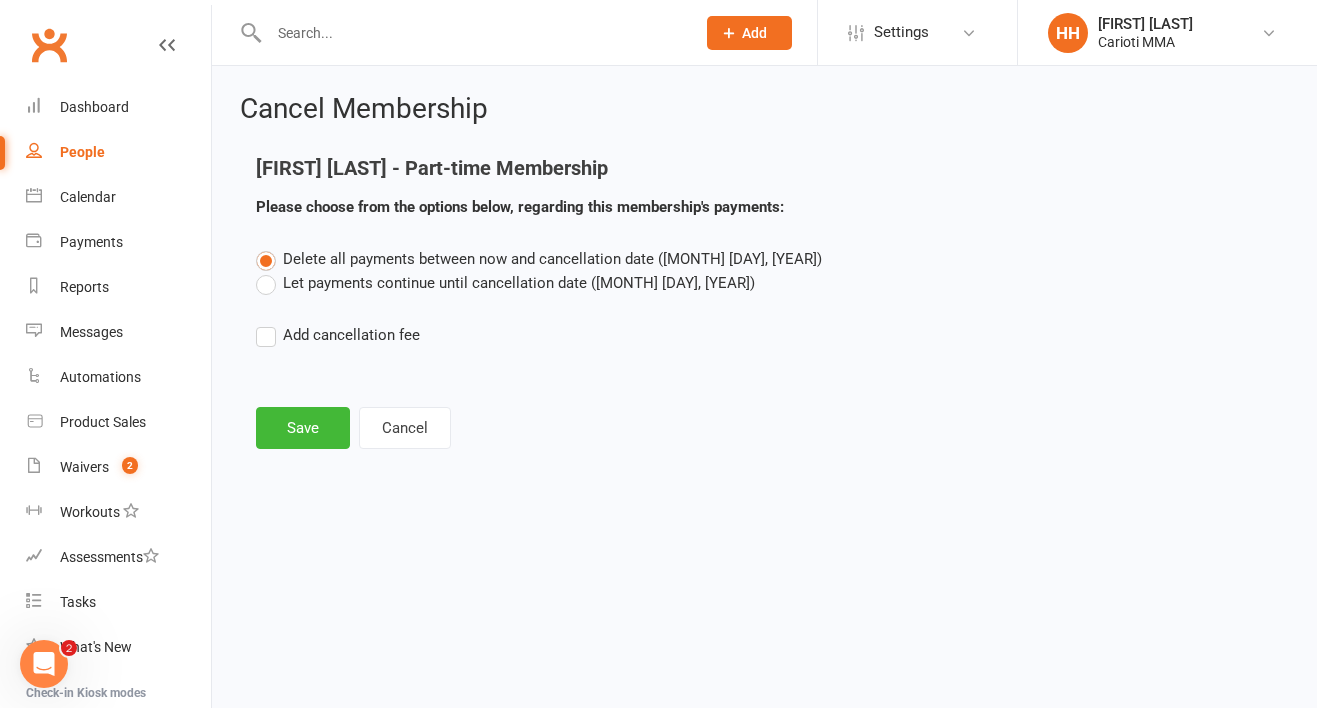 scroll, scrollTop: 0, scrollLeft: 0, axis: both 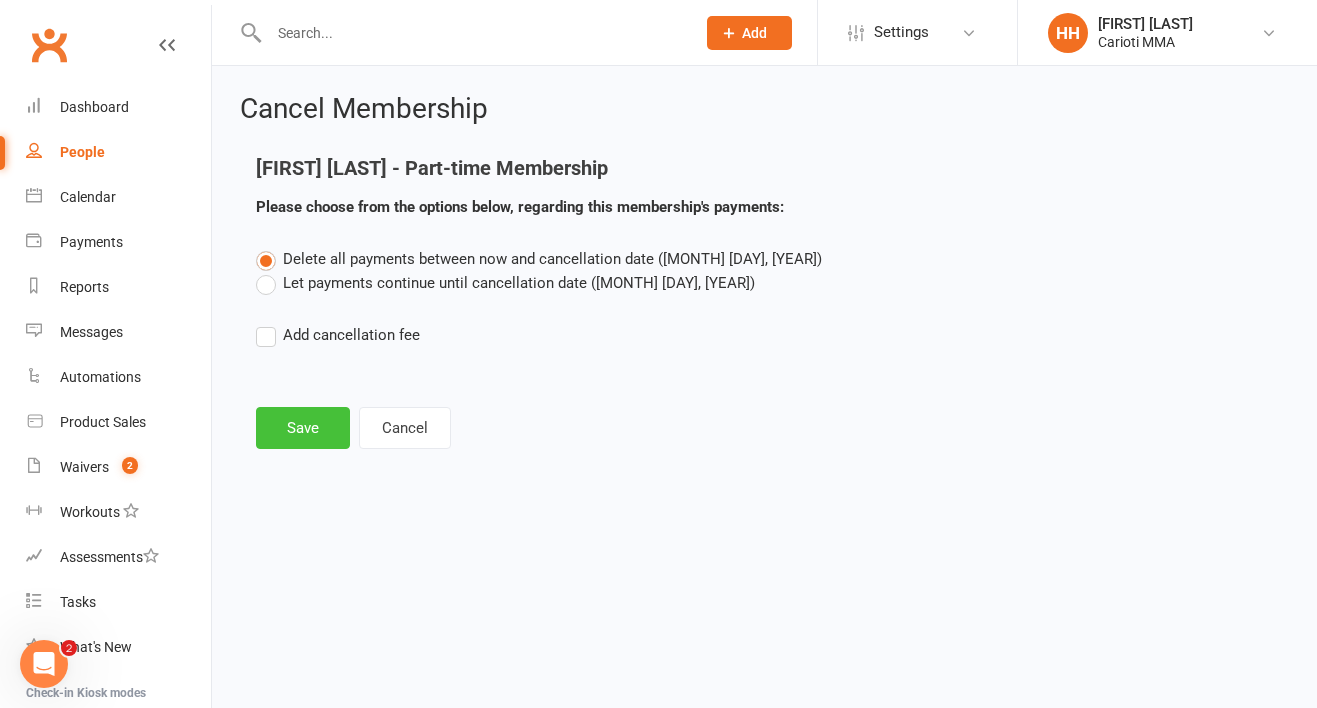 click on "Save" at bounding box center [303, 428] 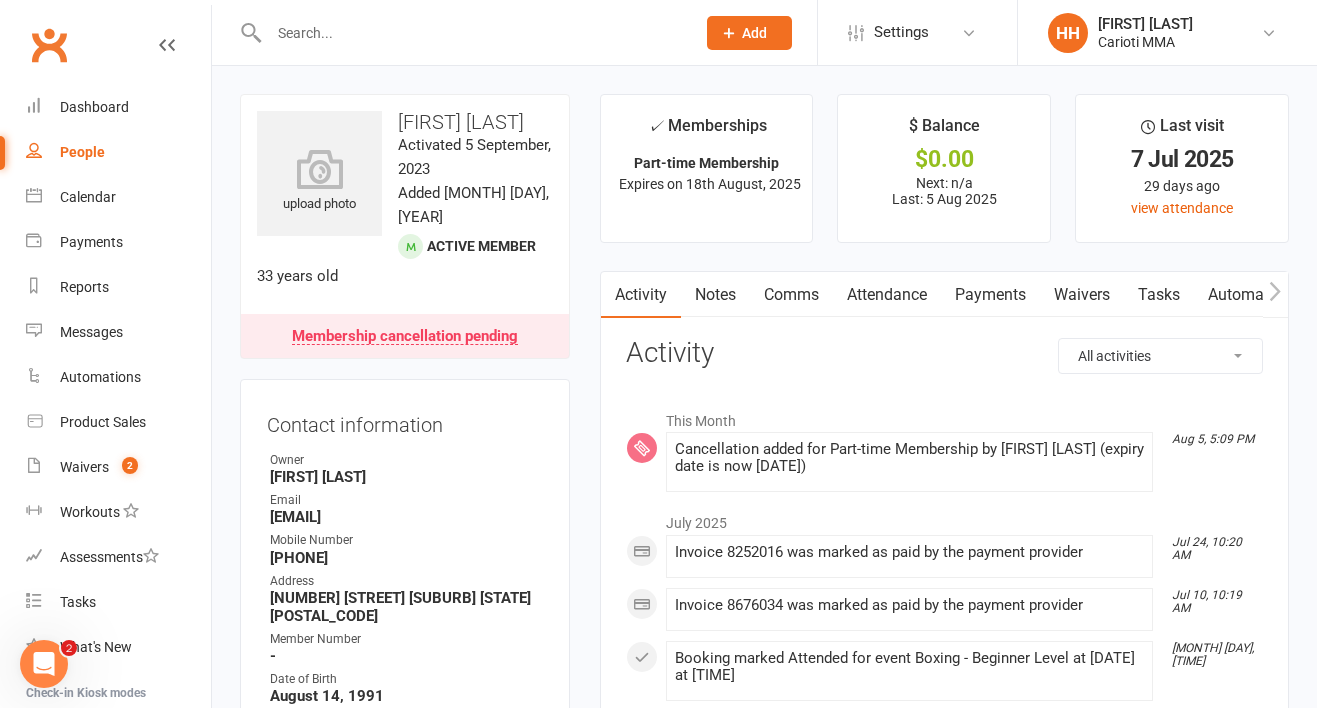 click at bounding box center (472, 33) 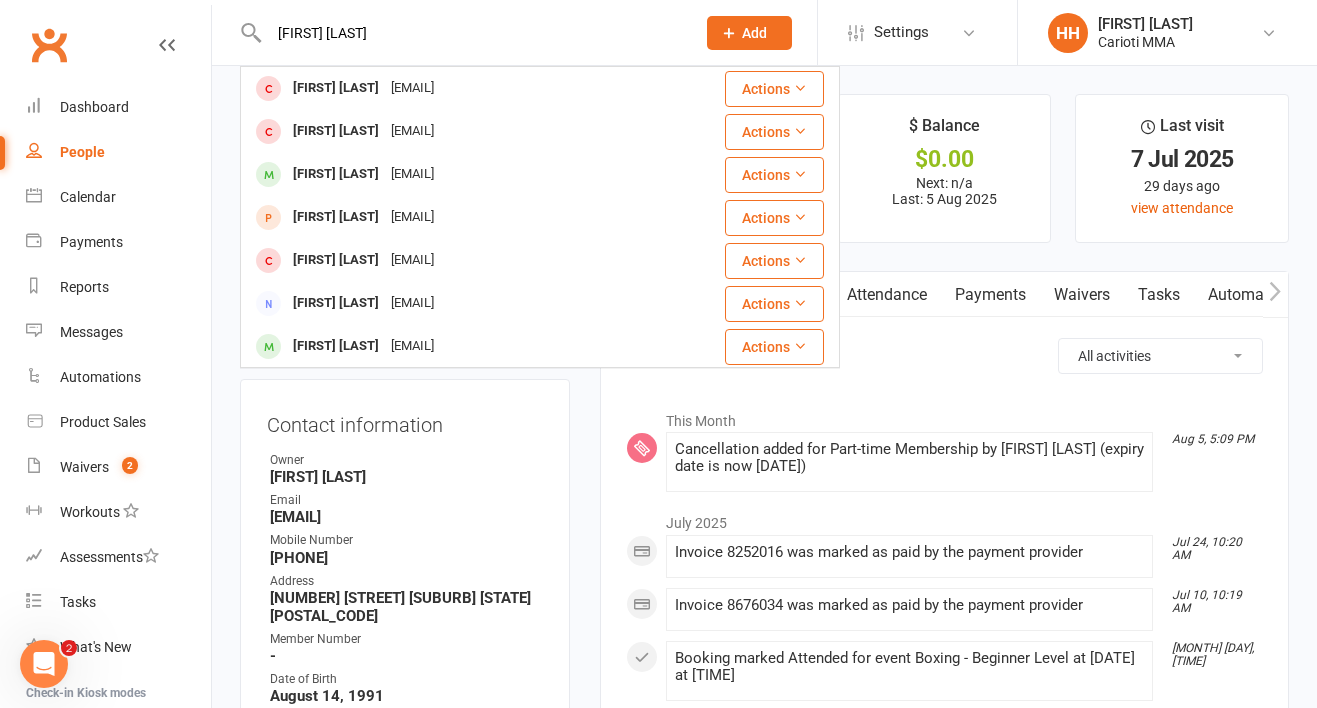 click on "[FIRST] [LAST]" at bounding box center (472, 33) 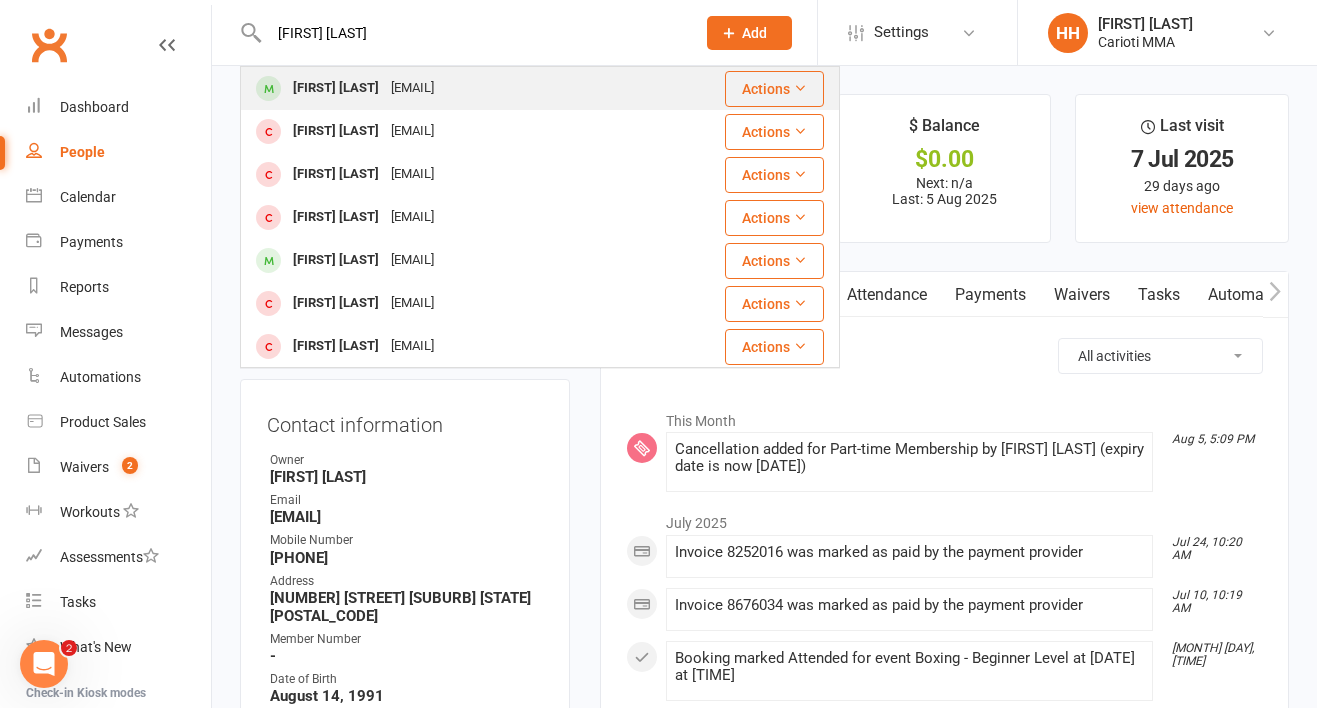type on "[FIRST] [LAST]" 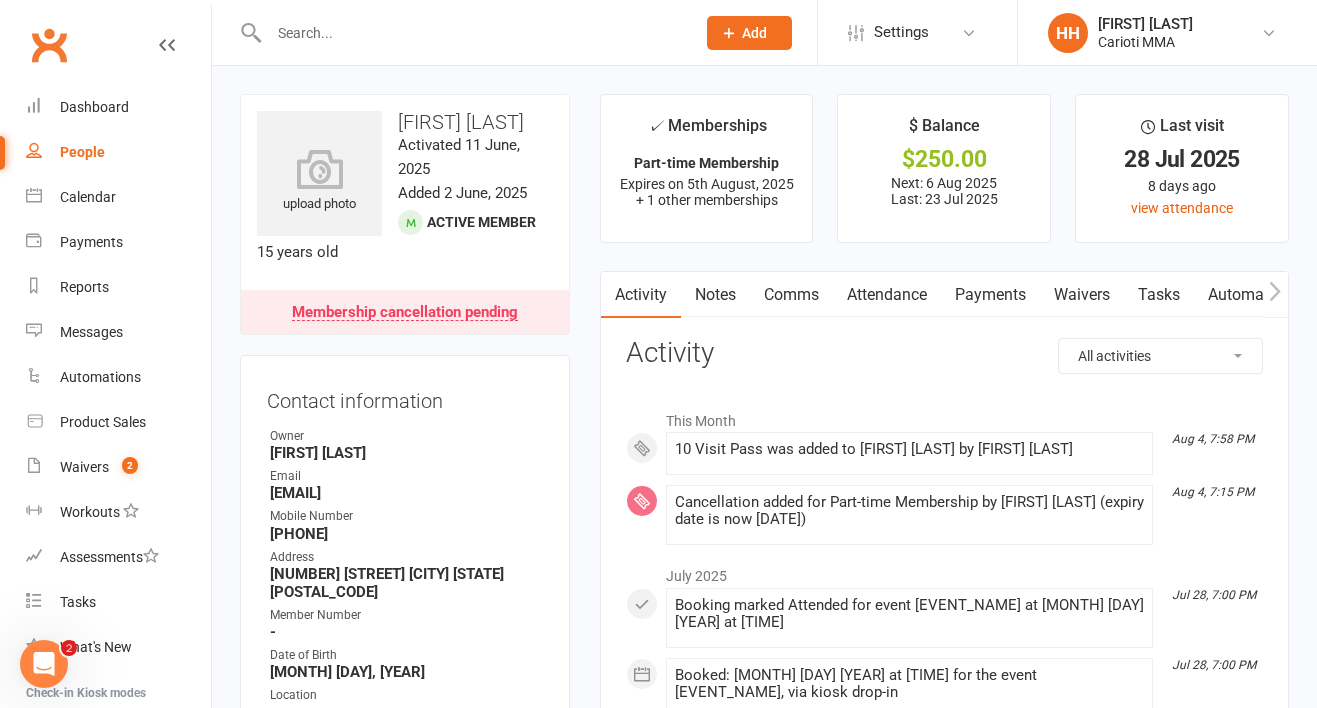 click on "Payments" at bounding box center [990, 295] 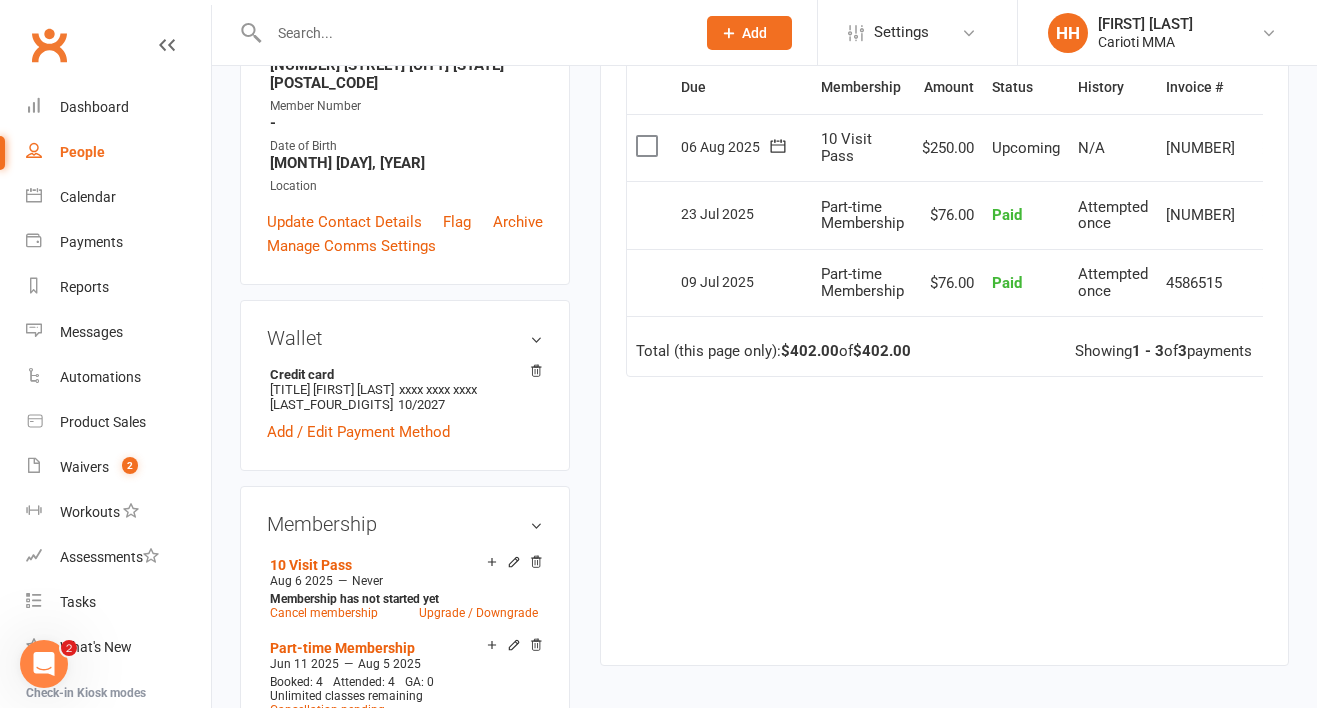 scroll, scrollTop: 487, scrollLeft: 0, axis: vertical 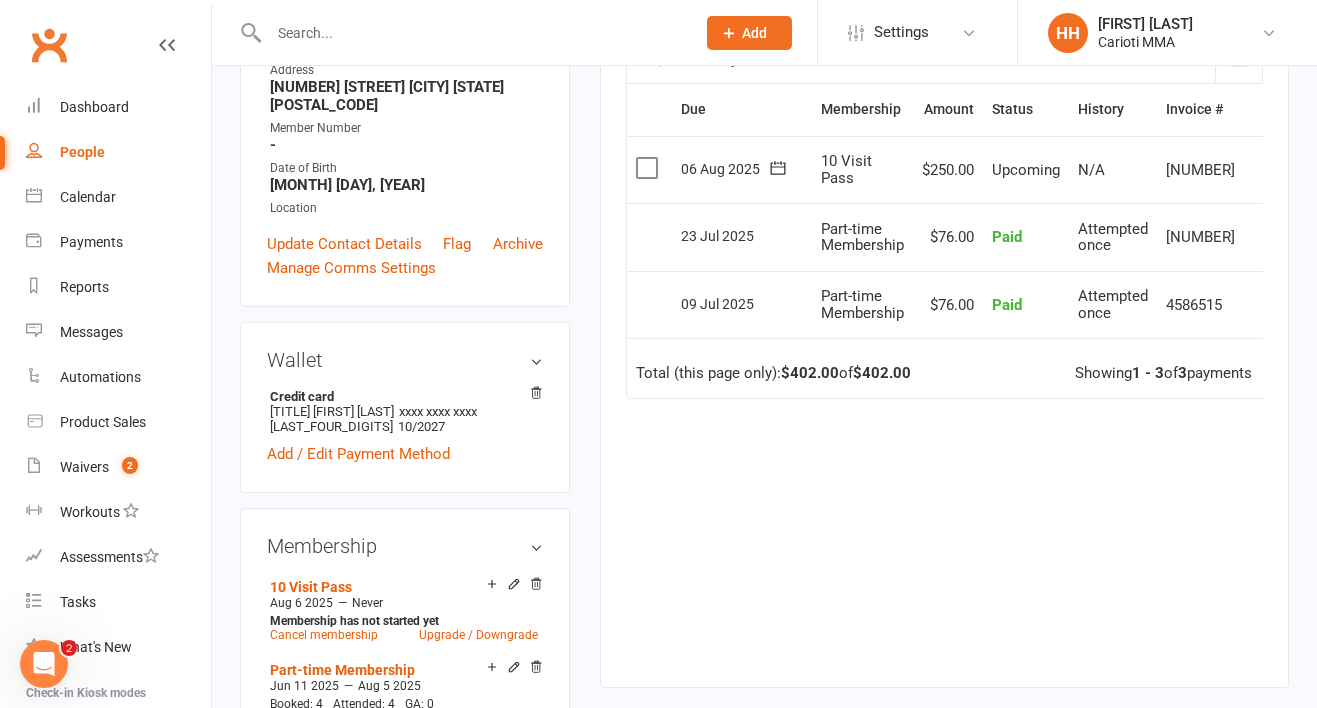 click on "Due  Contact  Membership Amount  Status History Invoice # Select this [DATE]
[FIRST] [LAST]
10 Visit Pass $250.00 Upcoming N/A [INVOICE_NUMBER] Mark as Paid (Cash)  Mark as Paid (POS)  Mark as Paid (Other)  Skip  Change amount  Apply credit  Process now More Info Send message Select this [DATE]
[FIRST] [LAST]
Part-time Membership $76.00 Paid  Attempted once [INVOICE_NUMBER] Refund  More Info Send message Select this [DATE]
[FIRST] [LAST]
Part-time Membership $76.00 Paid  Attempted once [INVOICE_NUMBER] Refund  More Info Send message Total (this page only):  $402.00  of  $402.00 Showing  1 - 3  of  3  payments" at bounding box center (944, 369) 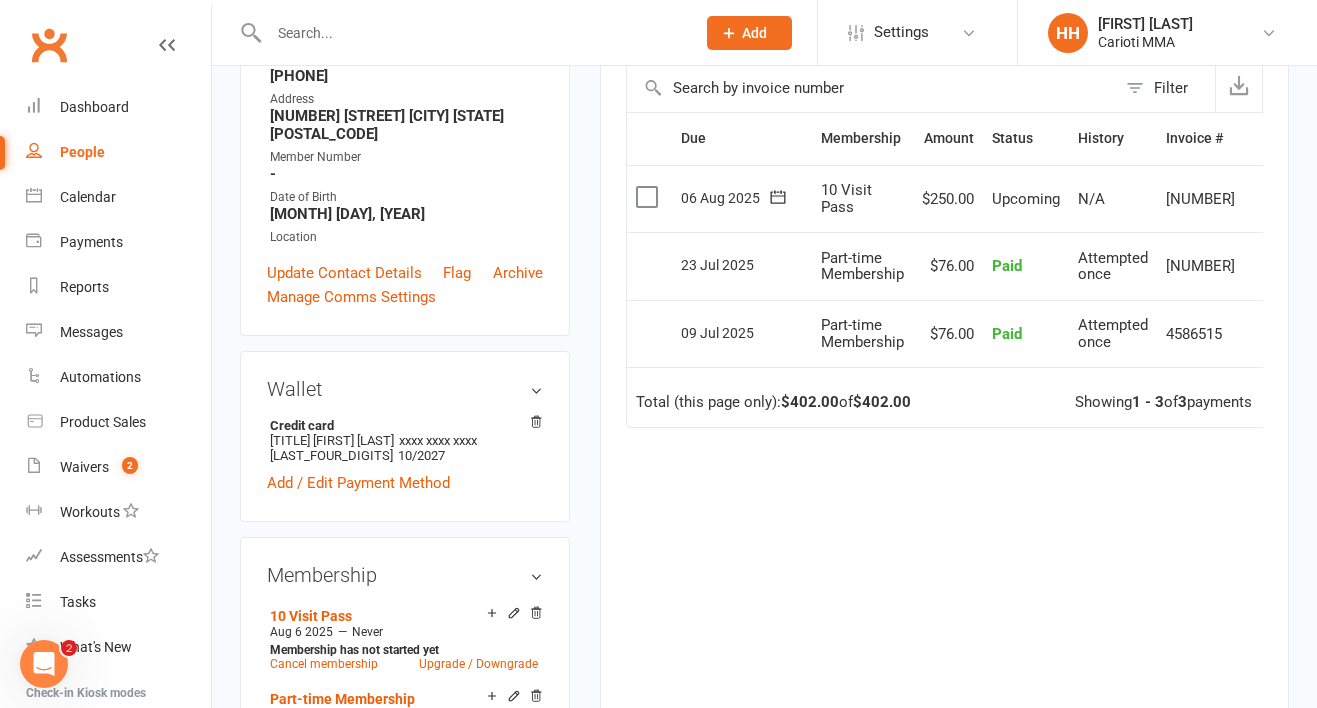 click on "Due  Contact  Membership Amount  Status History Invoice # Select this [DATE]
[FIRST] [LAST]
10 Visit Pass $250.00 Upcoming N/A [INVOICE_NUMBER] Mark as Paid (Cash)  Mark as Paid (POS)  Mark as Paid (Other)  Skip  Change amount  Apply credit  Process now More Info Send message Select this [DATE]
[FIRST] [LAST]
Part-time Membership $76.00 Paid  Attempted once [INVOICE_NUMBER] Refund  More Info Send message Select this [DATE]
[FIRST] [LAST]
Part-time Membership $76.00 Paid  Attempted once [INVOICE_NUMBER] Refund  More Info Send message Total (this page only):  $402.00  of  $402.00 Showing  1 - 3  of  3  payments" at bounding box center [944, 398] 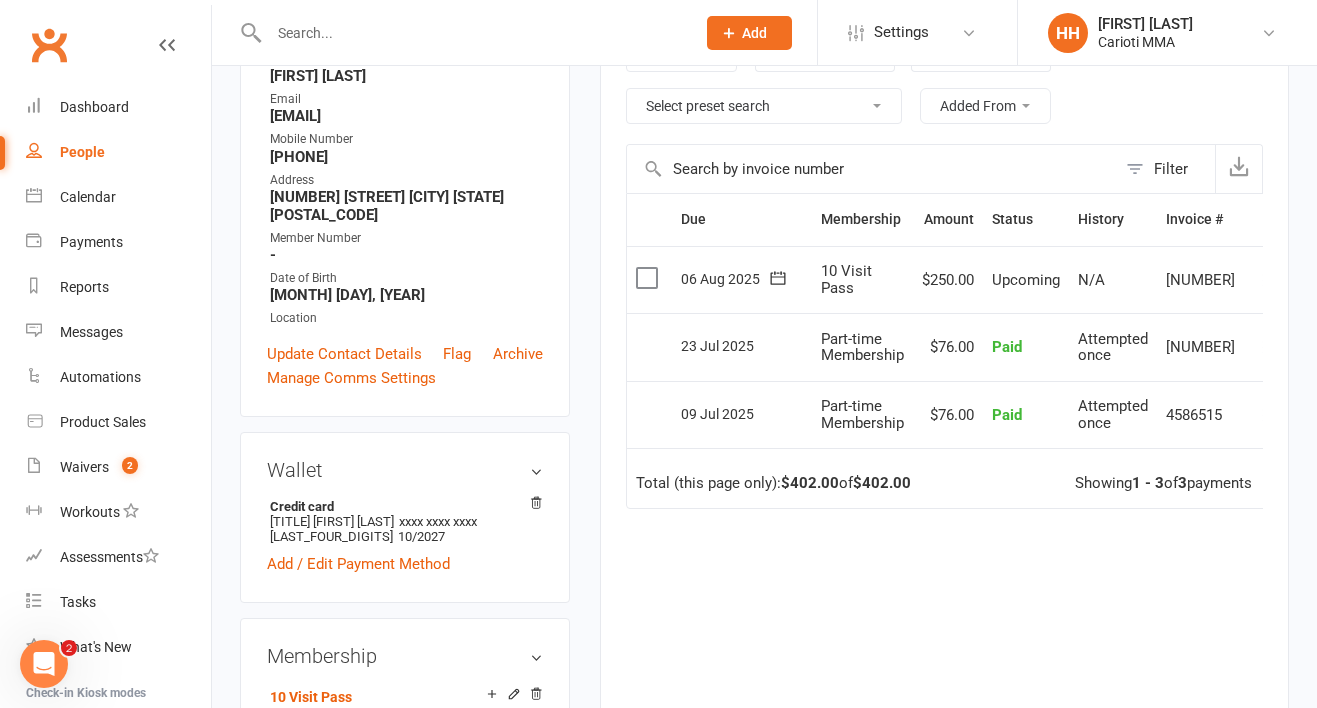 scroll, scrollTop: 335, scrollLeft: 0, axis: vertical 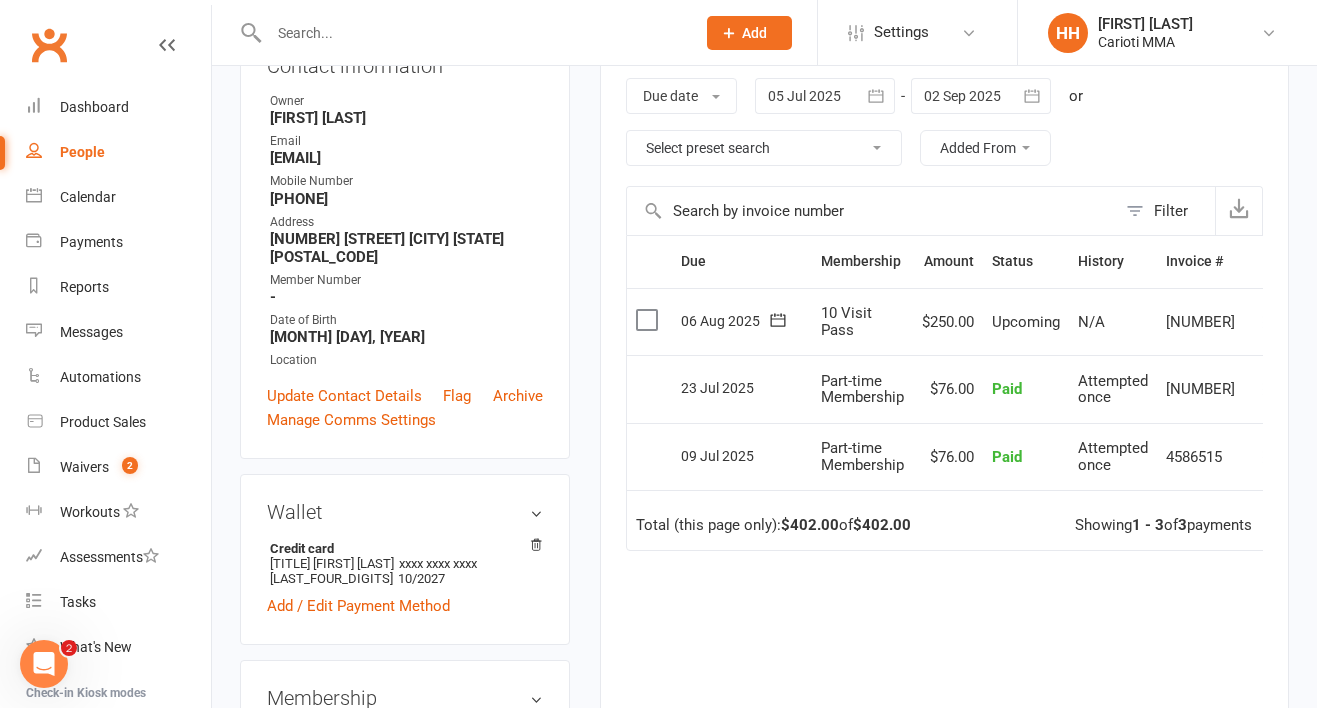click 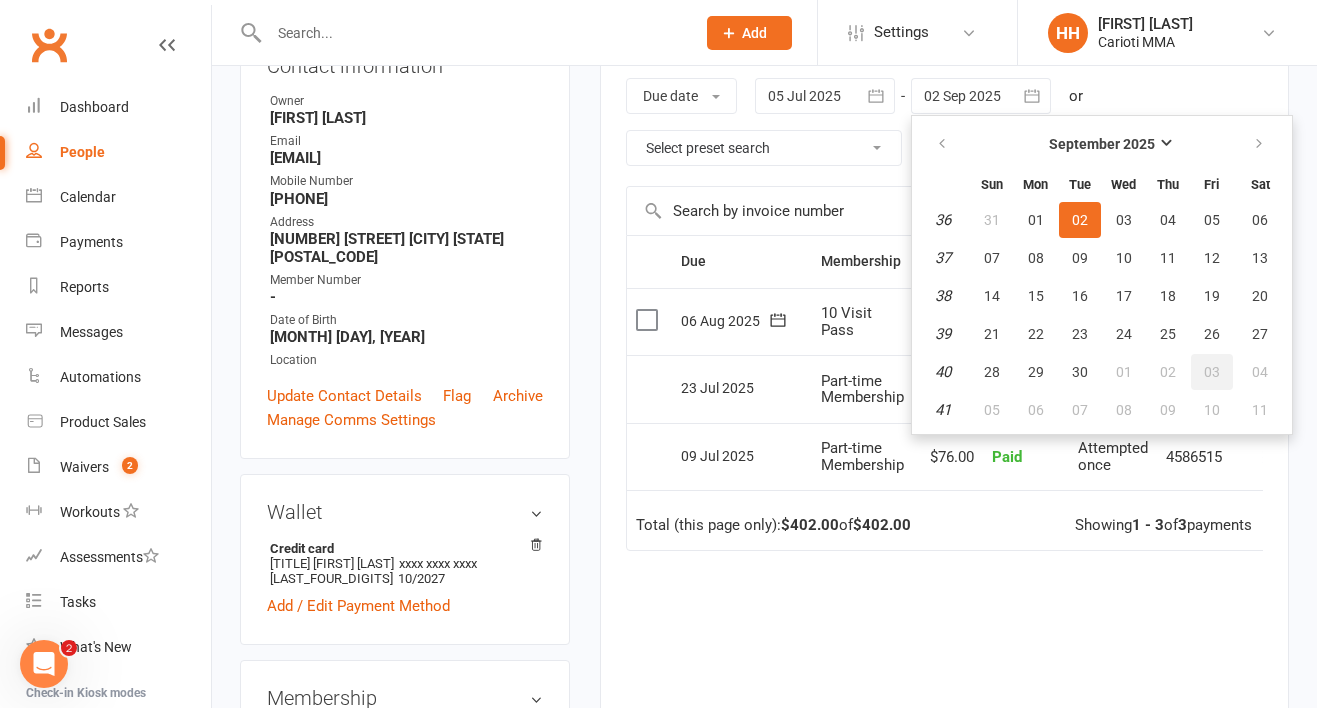 click on "03" at bounding box center (1212, 372) 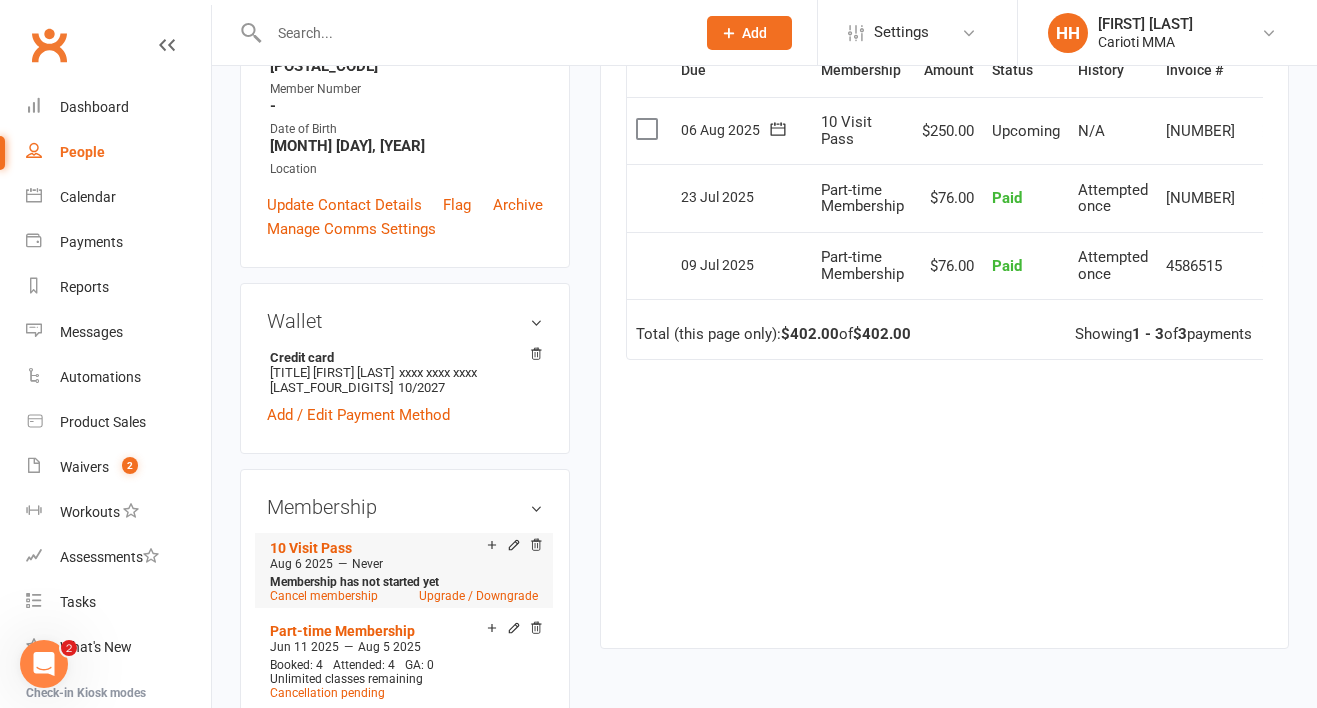 scroll, scrollTop: 510, scrollLeft: 0, axis: vertical 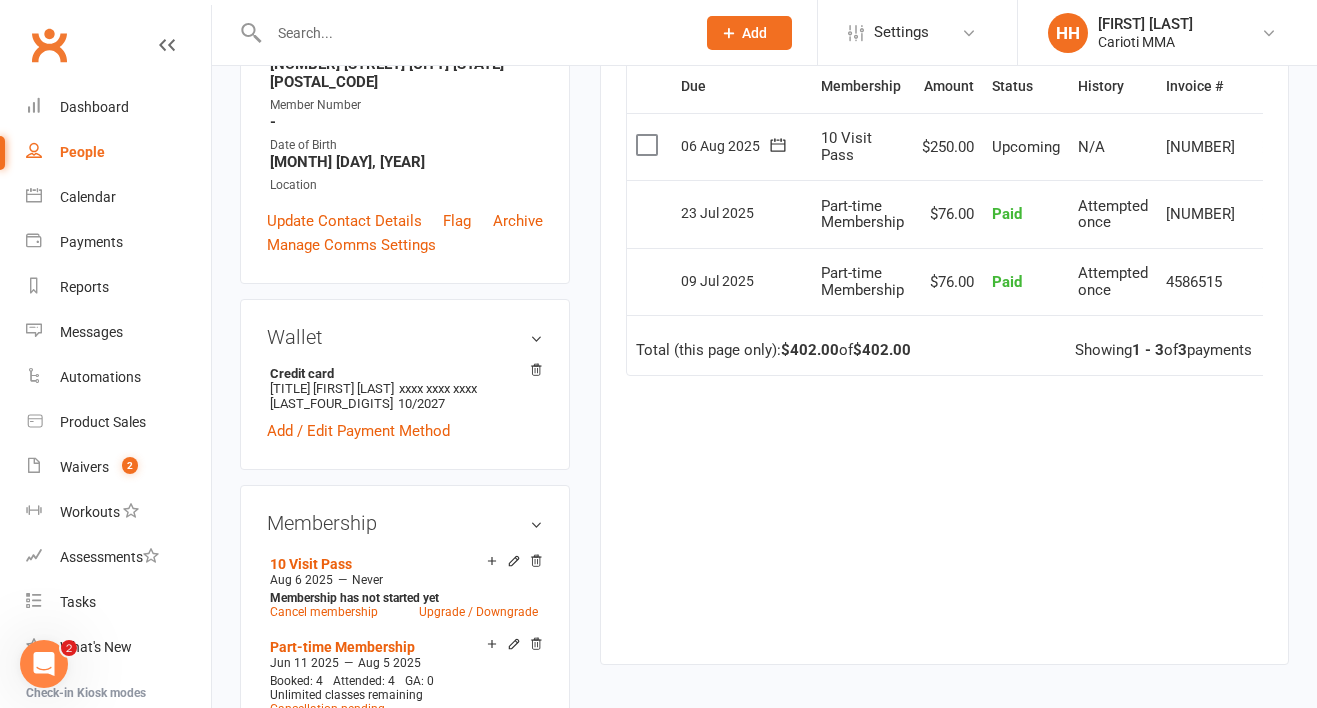 click on "Due  Contact  Membership Amount  Status History Invoice # Select this [DATE]
[FIRST] [LAST]
10 Visit Pass $250.00 Upcoming N/A [INVOICE_NUMBER] Mark as Paid (Cash)  Mark as Paid (POS)  Mark as Paid (Other)  Skip  Change amount  Apply credit  Process now More Info Send message Select this [DATE]
[FIRST] [LAST]
Part-time Membership $76.00 Paid  Attempted once [INVOICE_NUMBER] Refund  More Info Send message Select this [DATE]
[FIRST] [LAST]
Part-time Membership $76.00 Paid  Attempted once [INVOICE_NUMBER] Refund  More Info Send message Total (this page only):  $402.00  of  $402.00 Showing  1 - 3  of  3  payments" at bounding box center [944, 346] 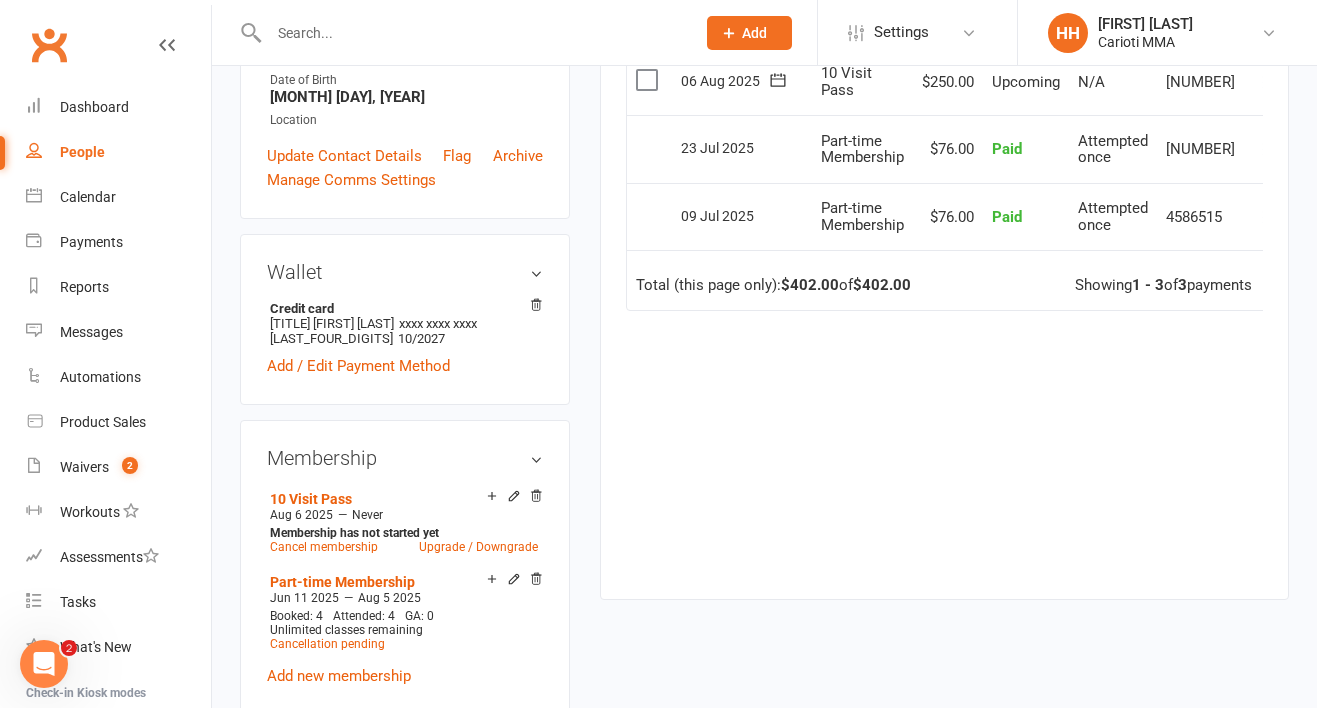 scroll, scrollTop: 0, scrollLeft: 0, axis: both 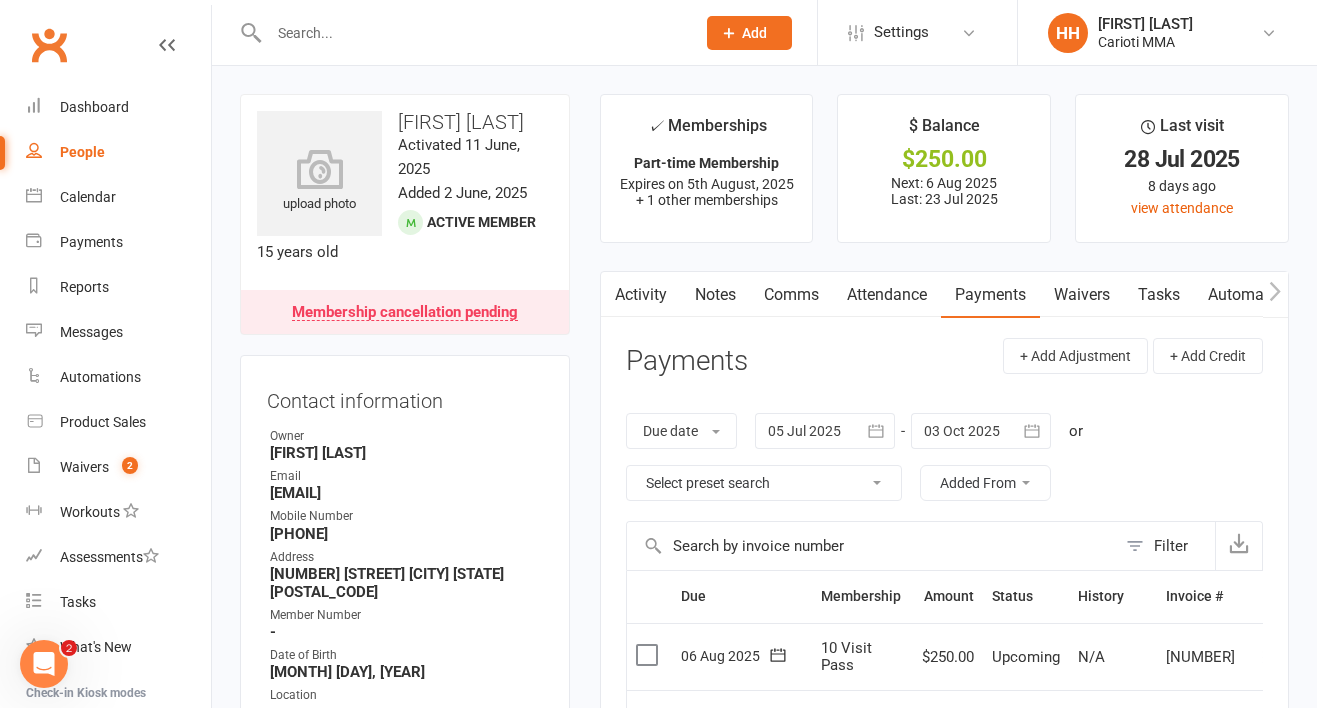 click on "People" at bounding box center (118, 152) 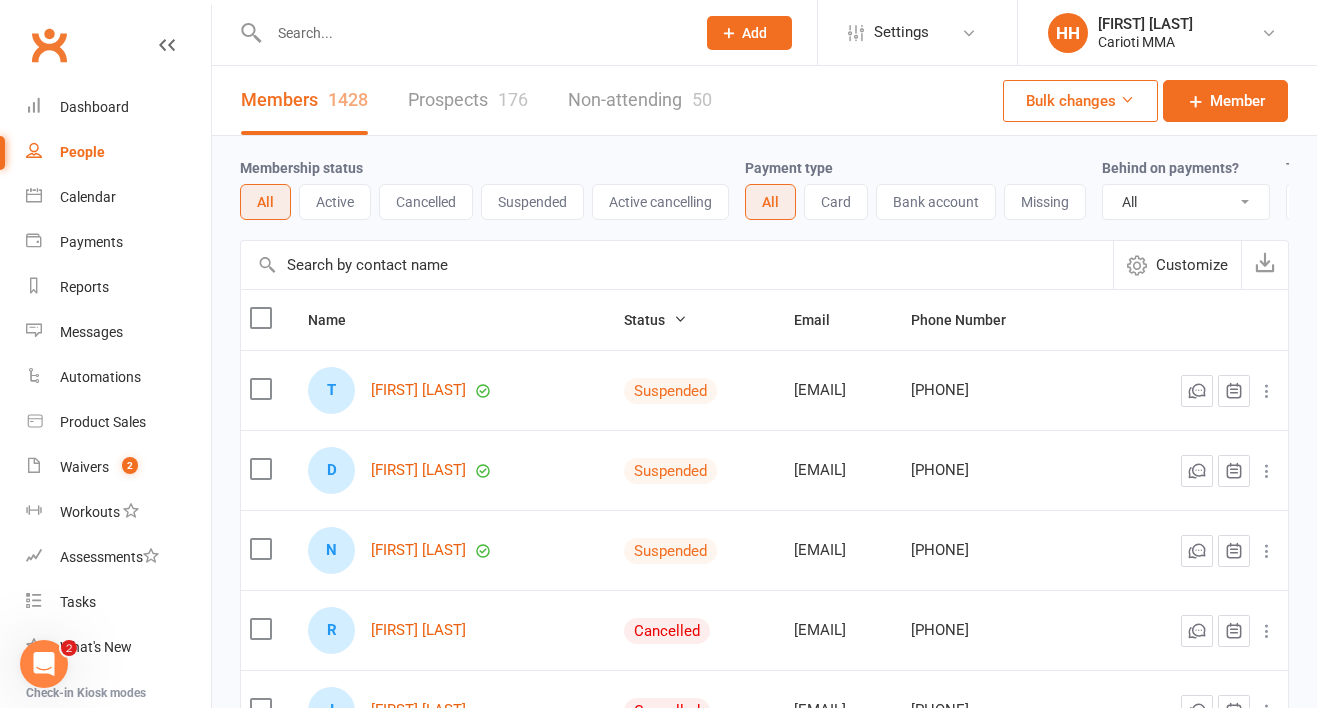 click at bounding box center [472, 33] 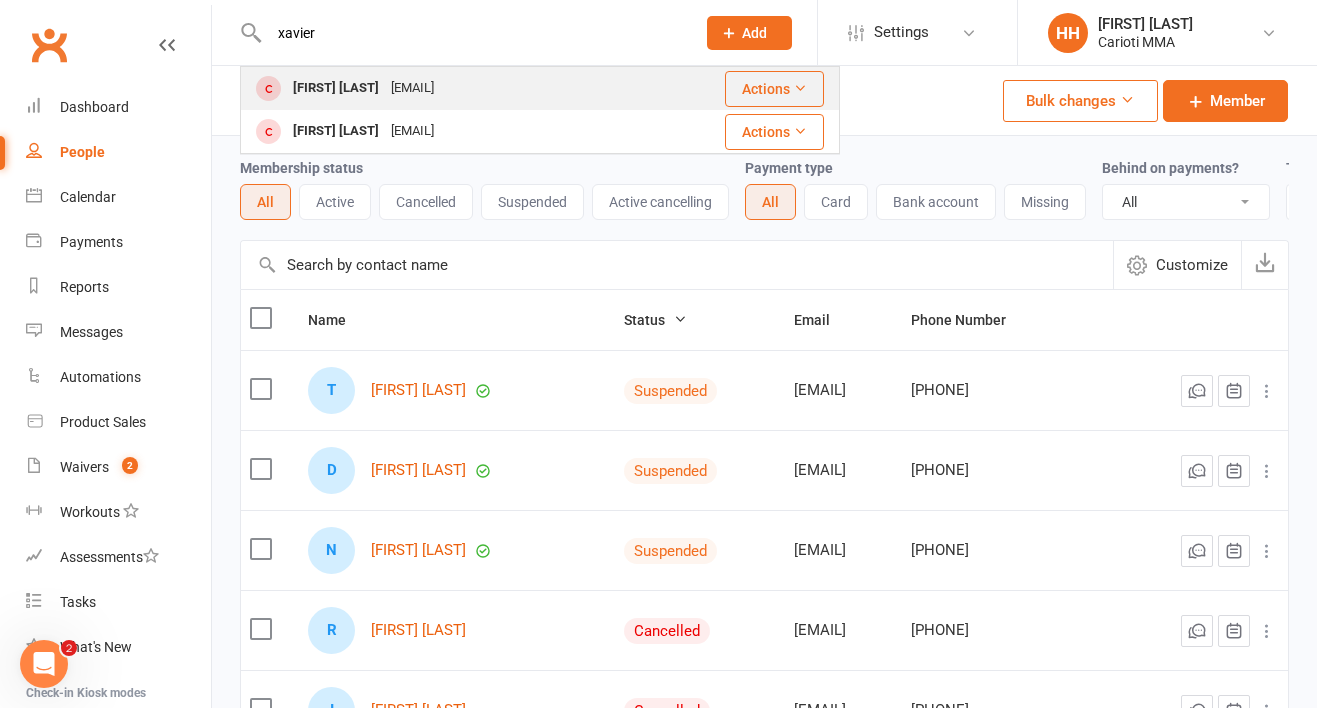 type on "xavier" 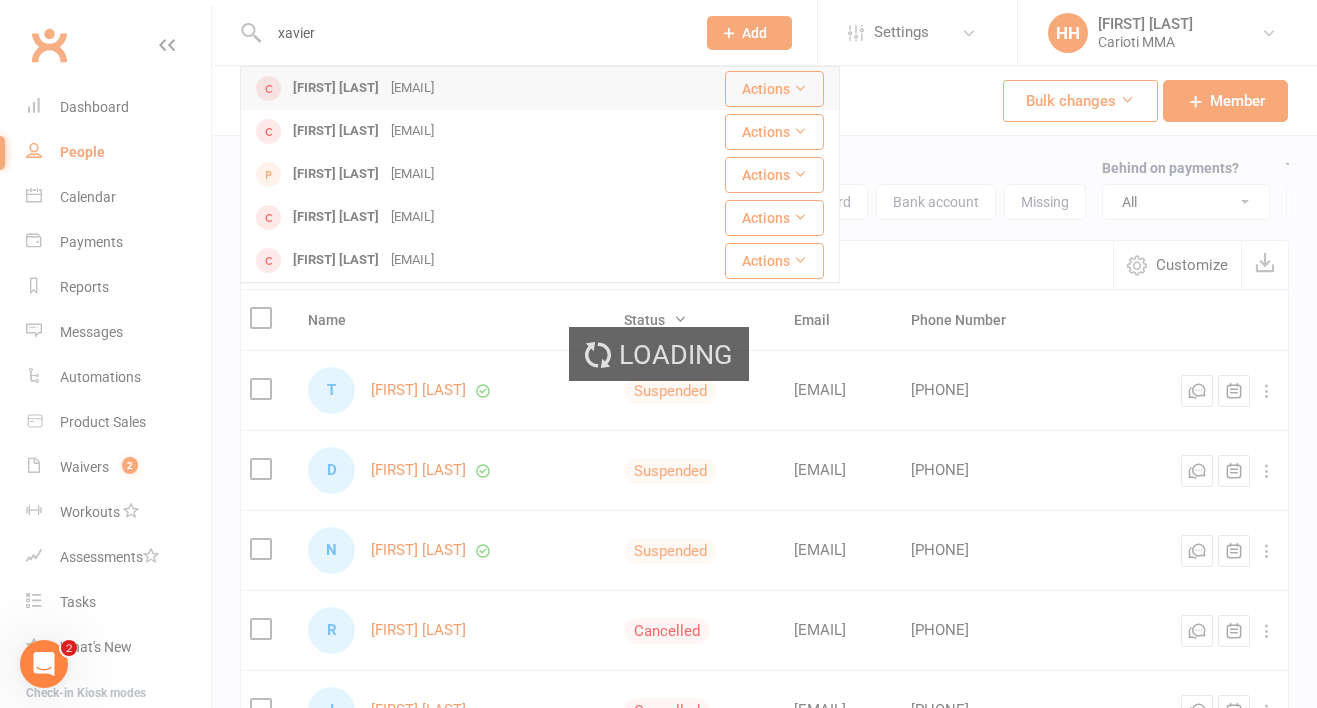 type 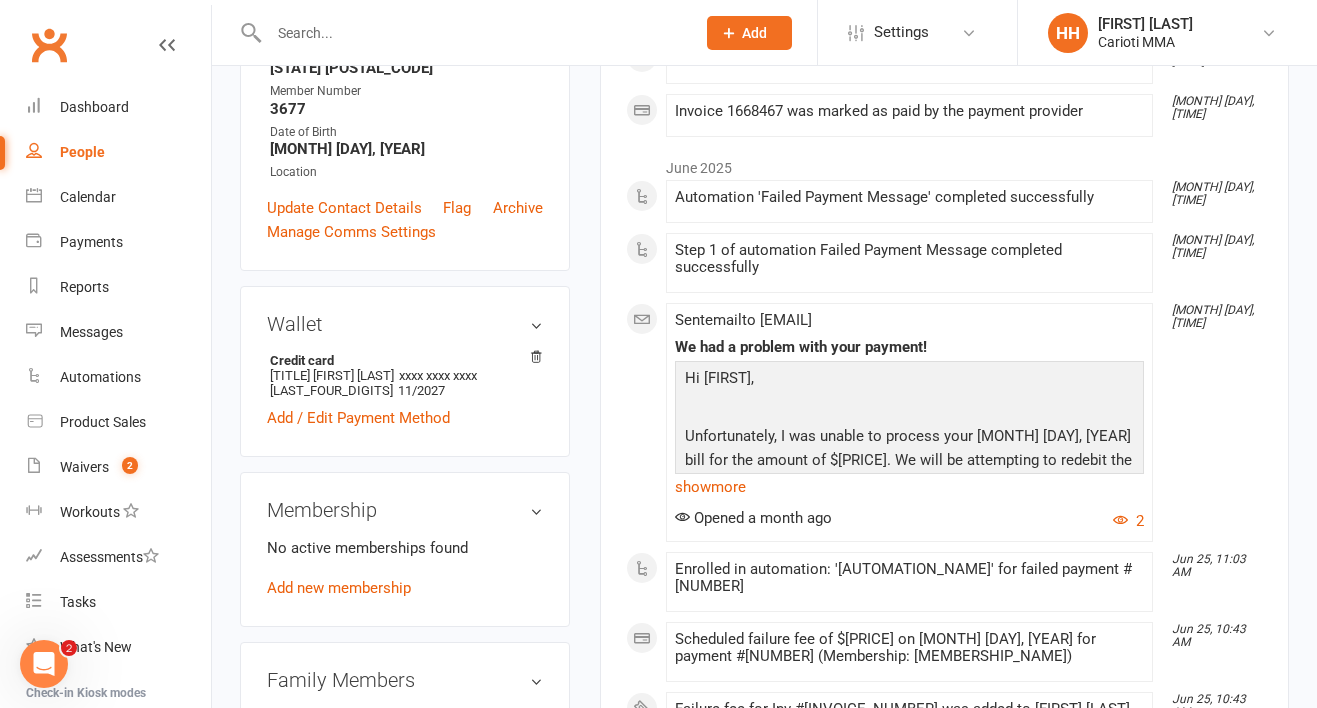 scroll, scrollTop: 453, scrollLeft: 0, axis: vertical 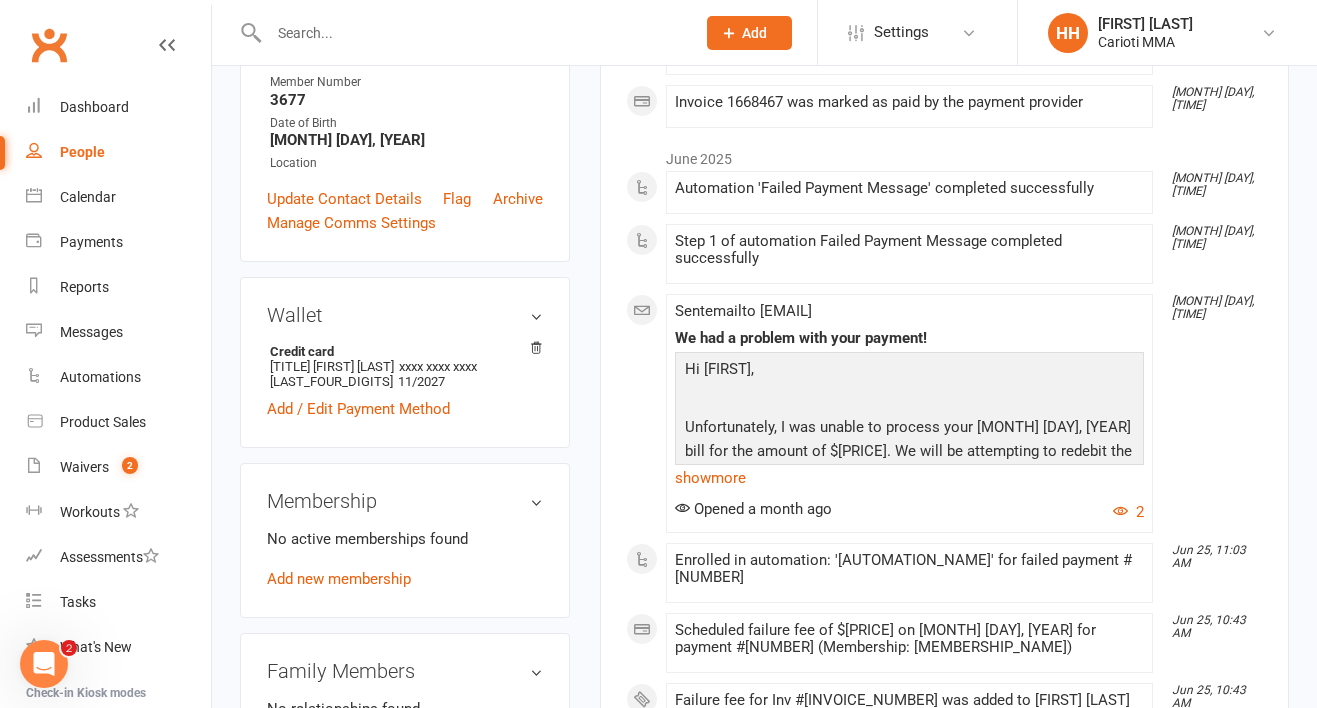 click on "No active memberships found Add new membership" at bounding box center [405, 559] 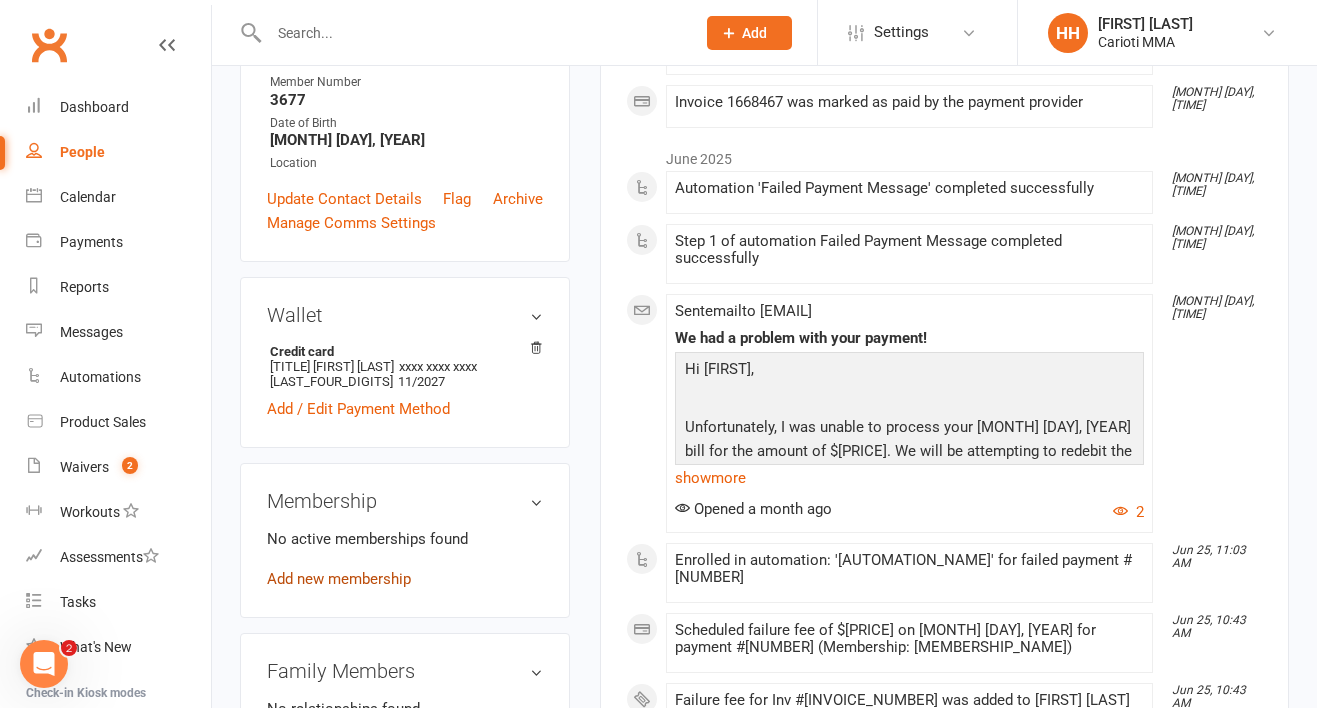 click on "Add new membership" at bounding box center (339, 579) 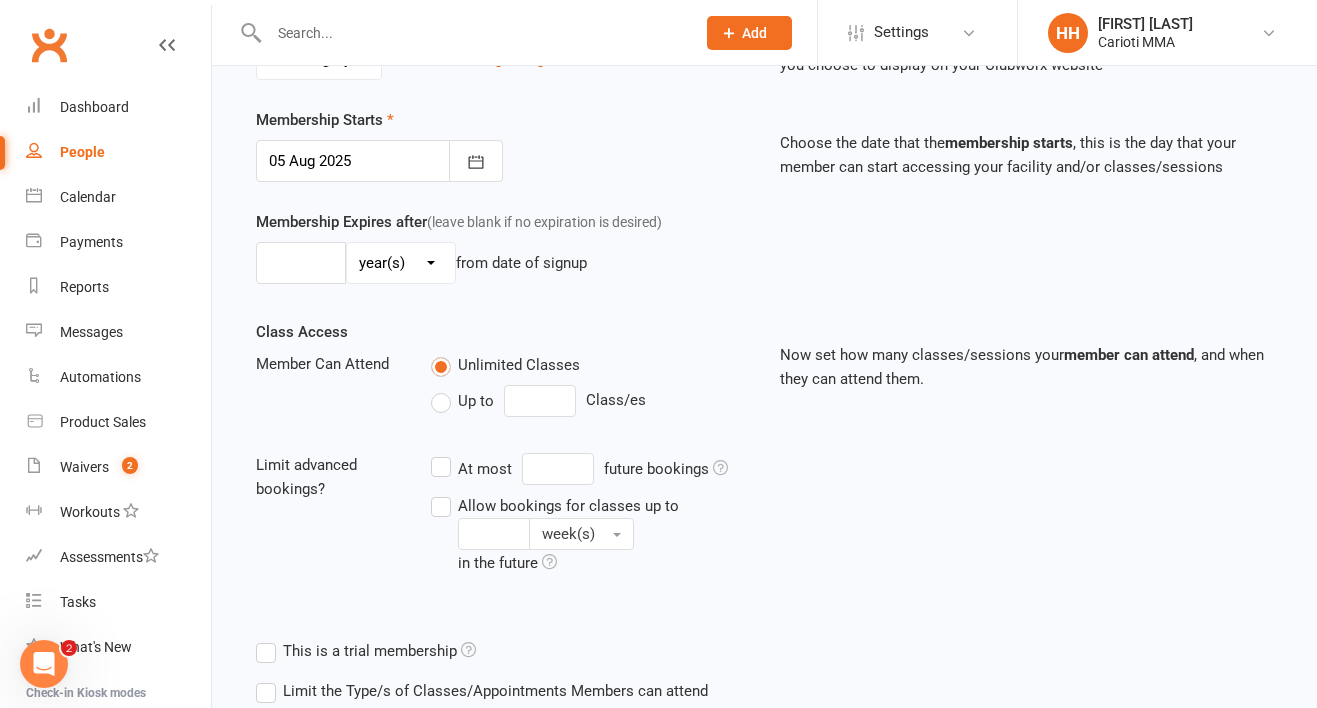 scroll, scrollTop: 0, scrollLeft: 0, axis: both 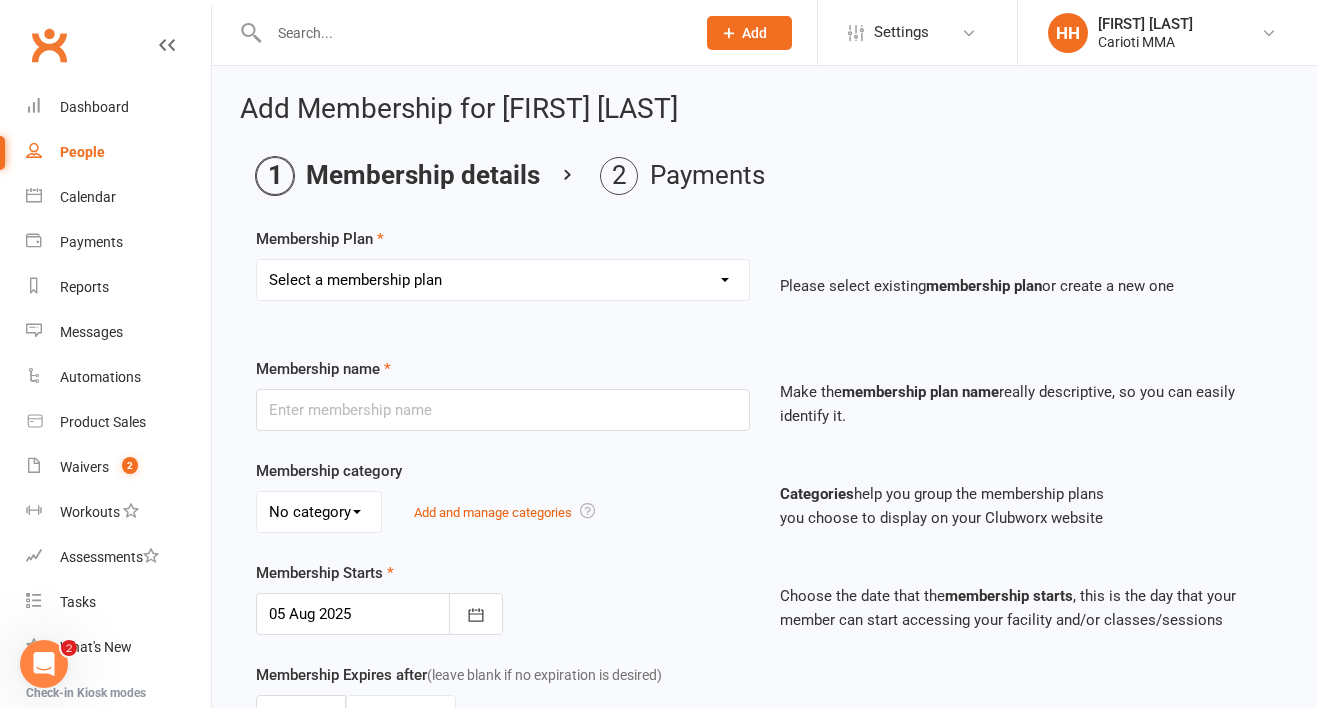 click on "Select a membership plan Create new Membership Plan Unlimited Membership Part-time Membership Open Membership 10 Visit Pass 1 Visit Membership Kids Membership Kids & Teens List Catch up payment Hold Fee Unlimited membership - pre paid in cash Part time - pre paid in cash 1 day a week - $20 Sash membership Seth membership" at bounding box center (503, 280) 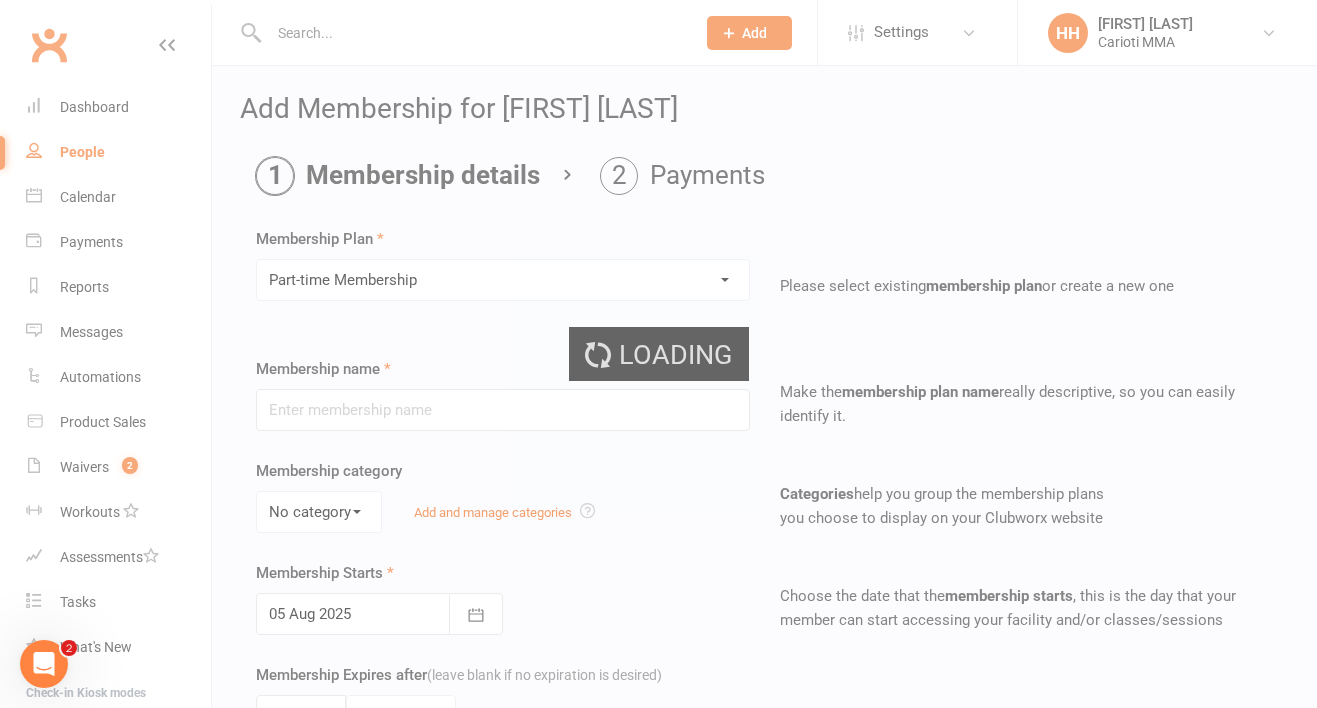 type on "Part-time Membership" 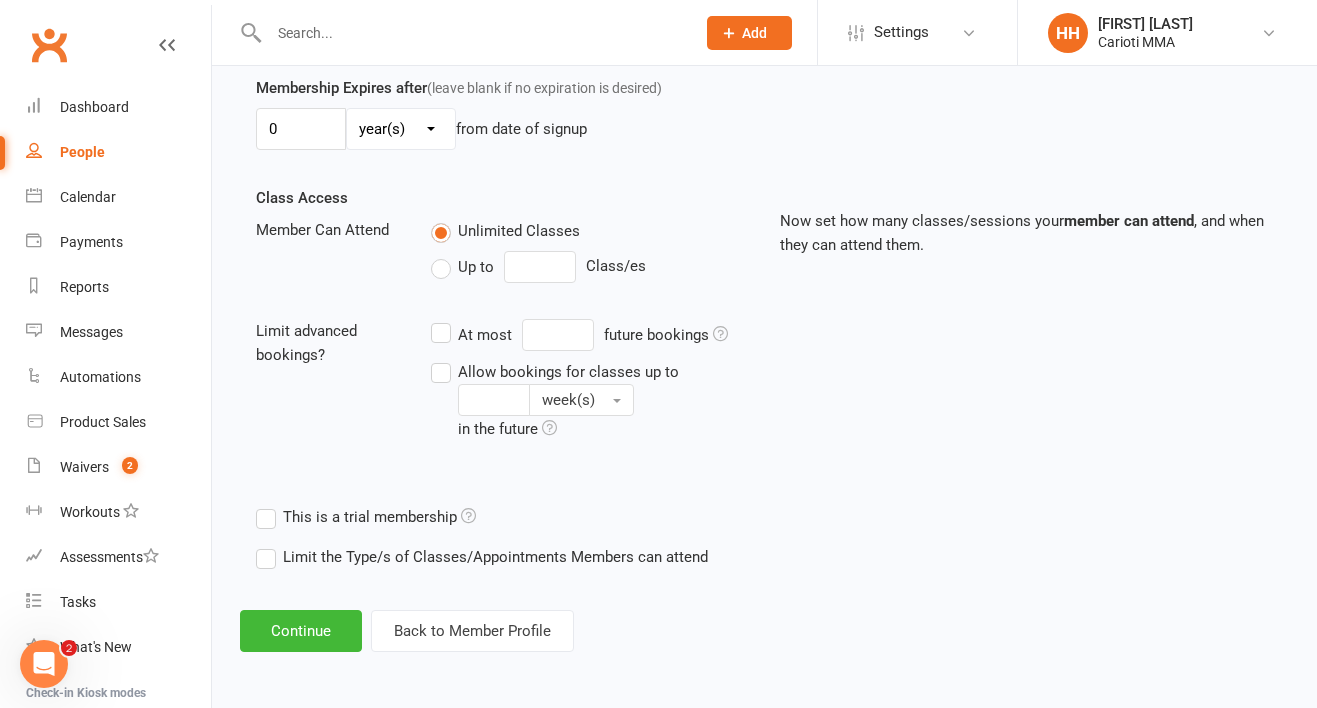 scroll, scrollTop: 588, scrollLeft: 0, axis: vertical 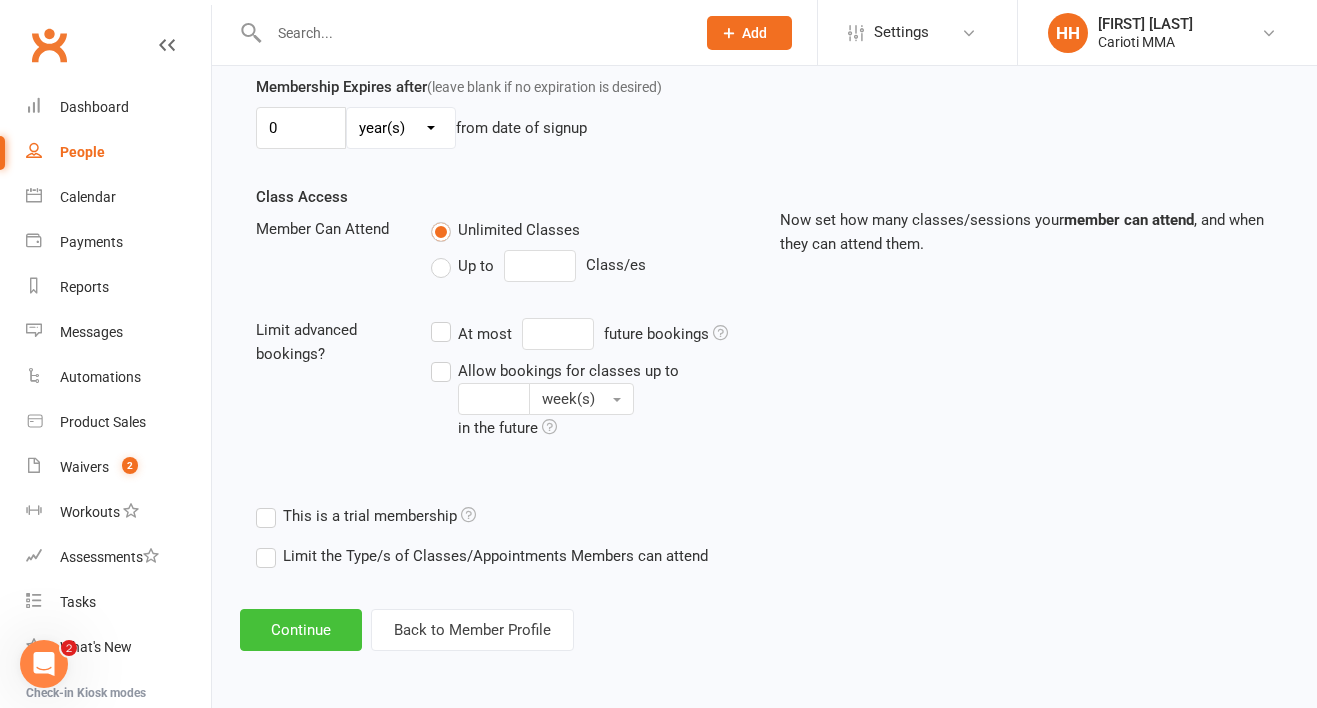click on "Continue" at bounding box center (301, 630) 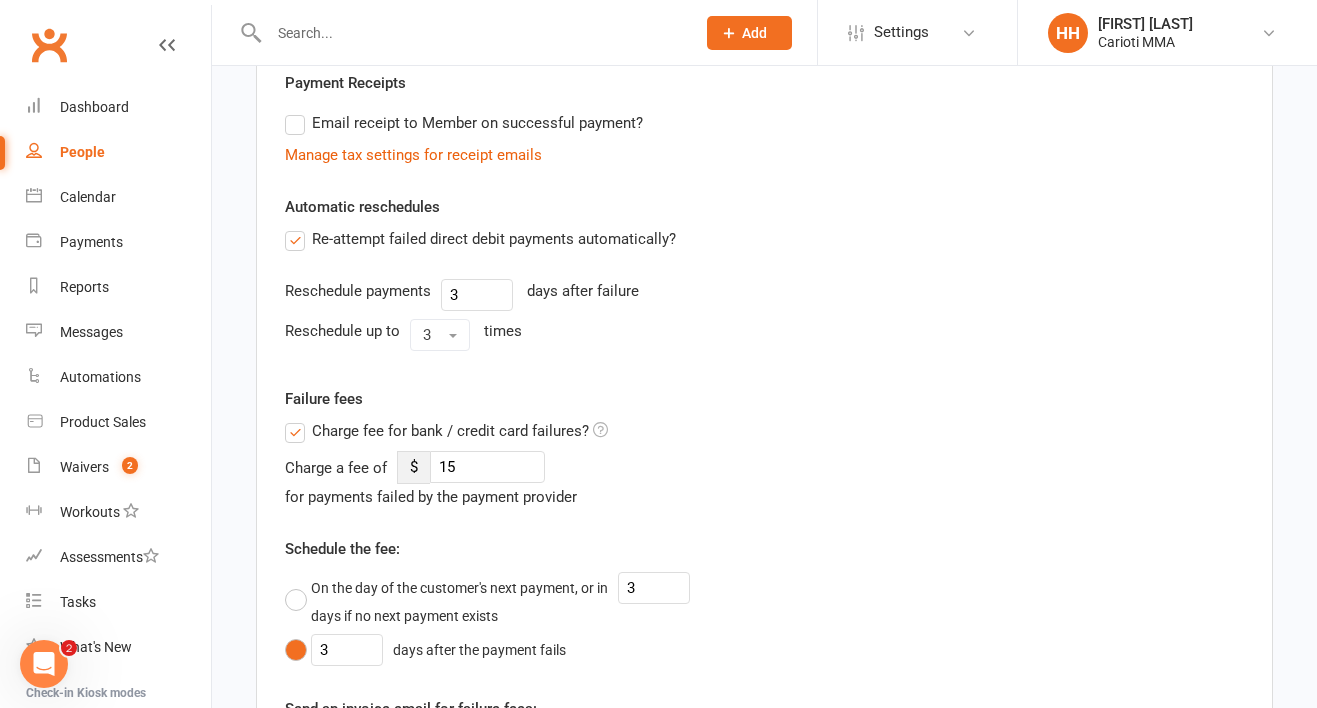 scroll, scrollTop: 0, scrollLeft: 0, axis: both 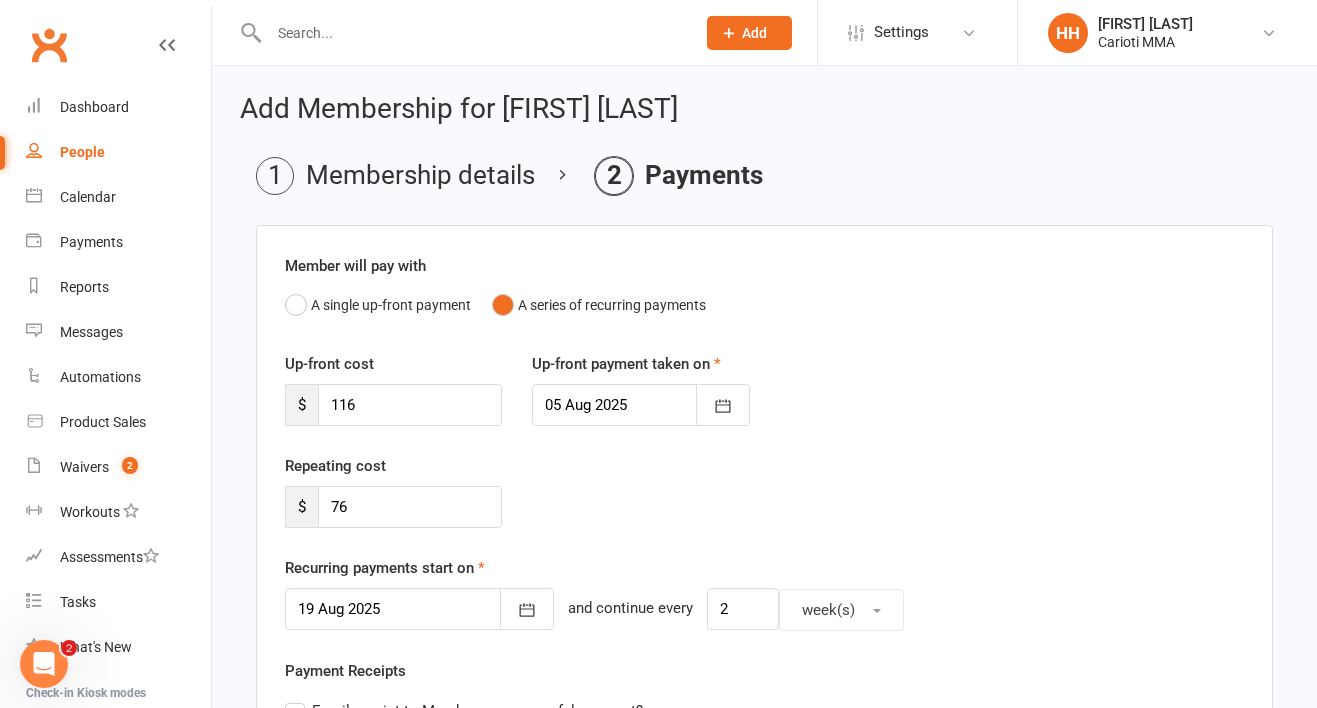 click on "Repeating cost  $ [PRICE]" at bounding box center [393, 491] 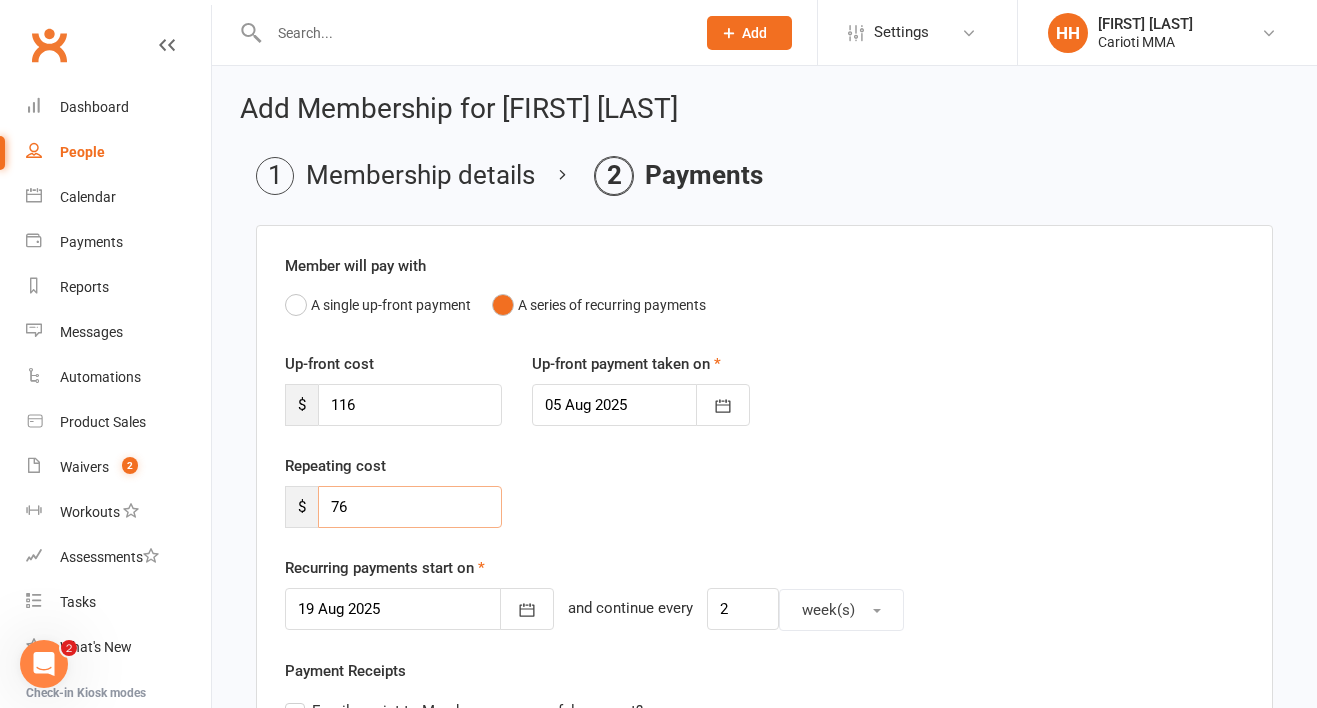 click on "76" at bounding box center (410, 507) 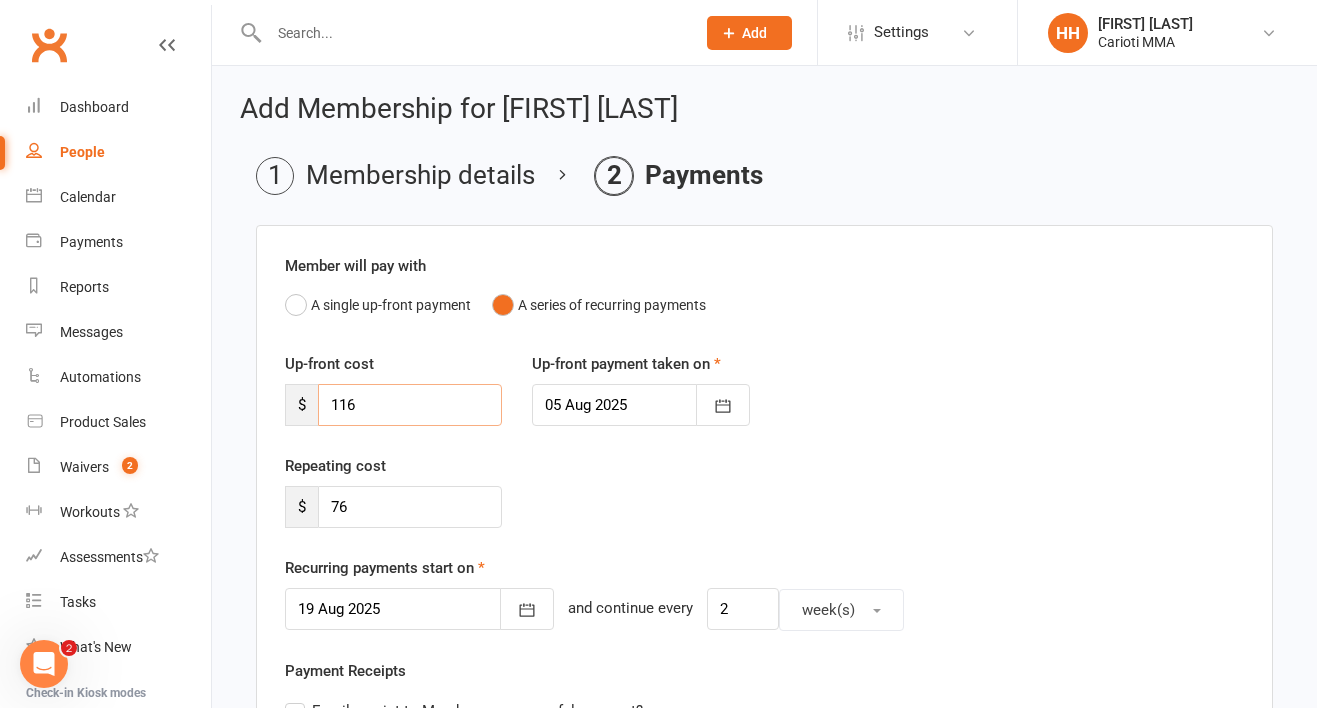 click on "116" at bounding box center (410, 405) 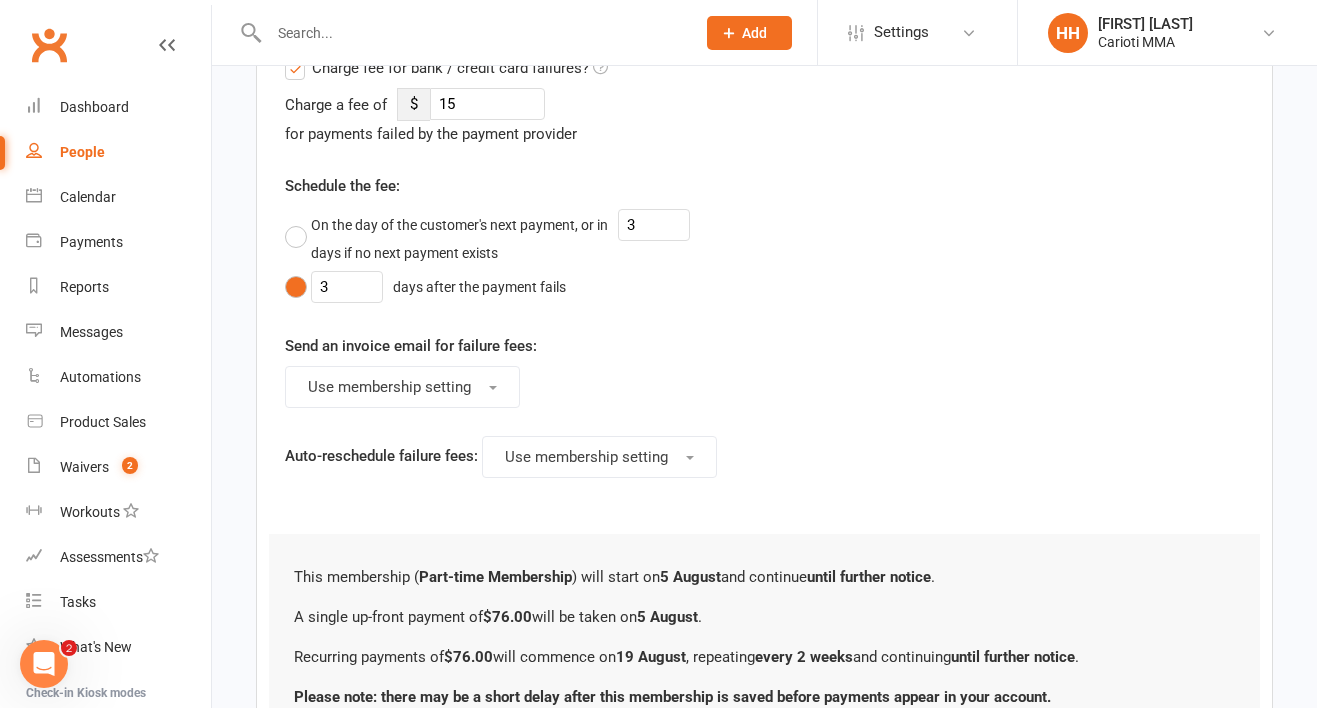 scroll, scrollTop: 1131, scrollLeft: 0, axis: vertical 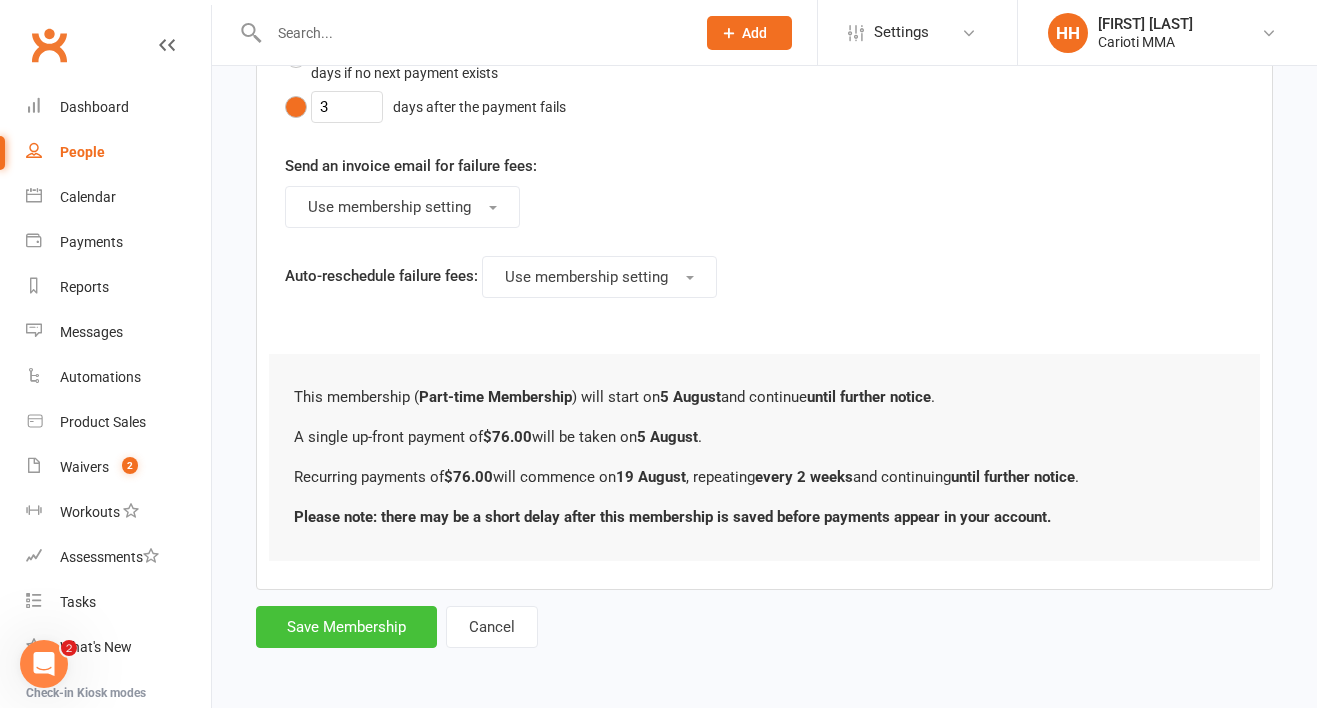 type on "76" 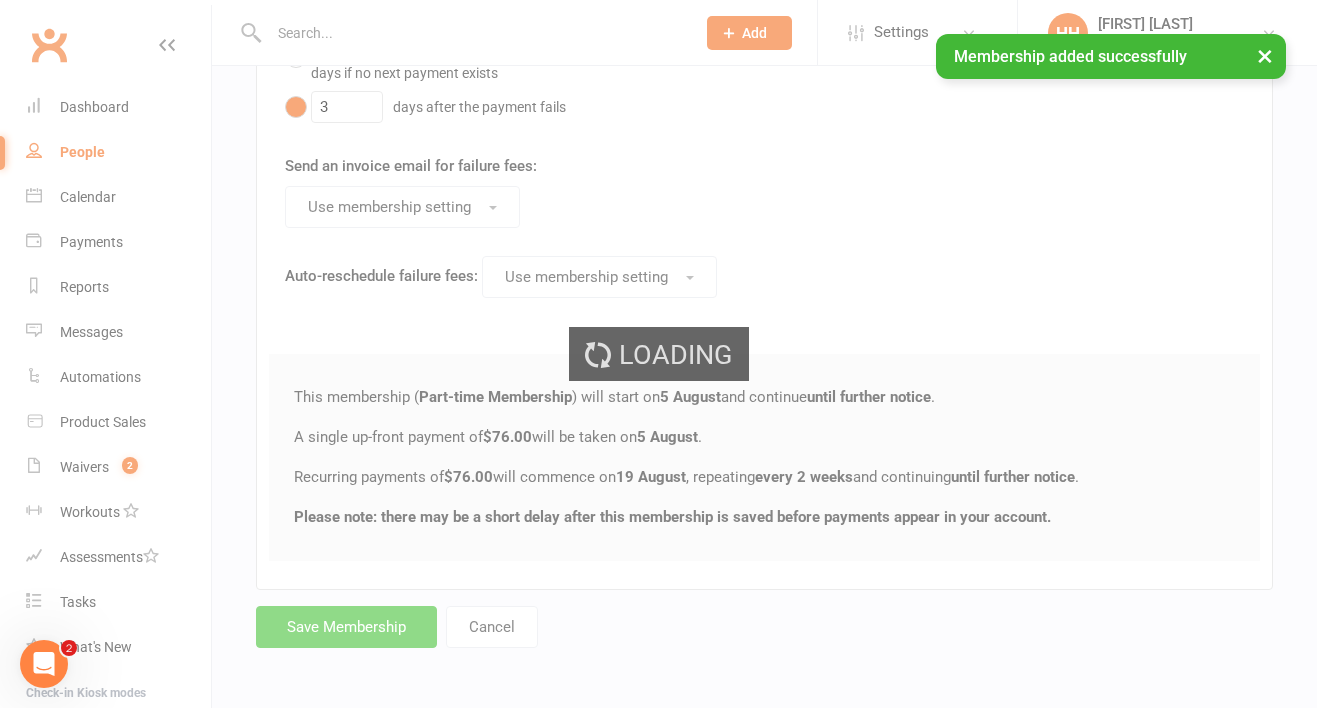 scroll, scrollTop: 0, scrollLeft: 0, axis: both 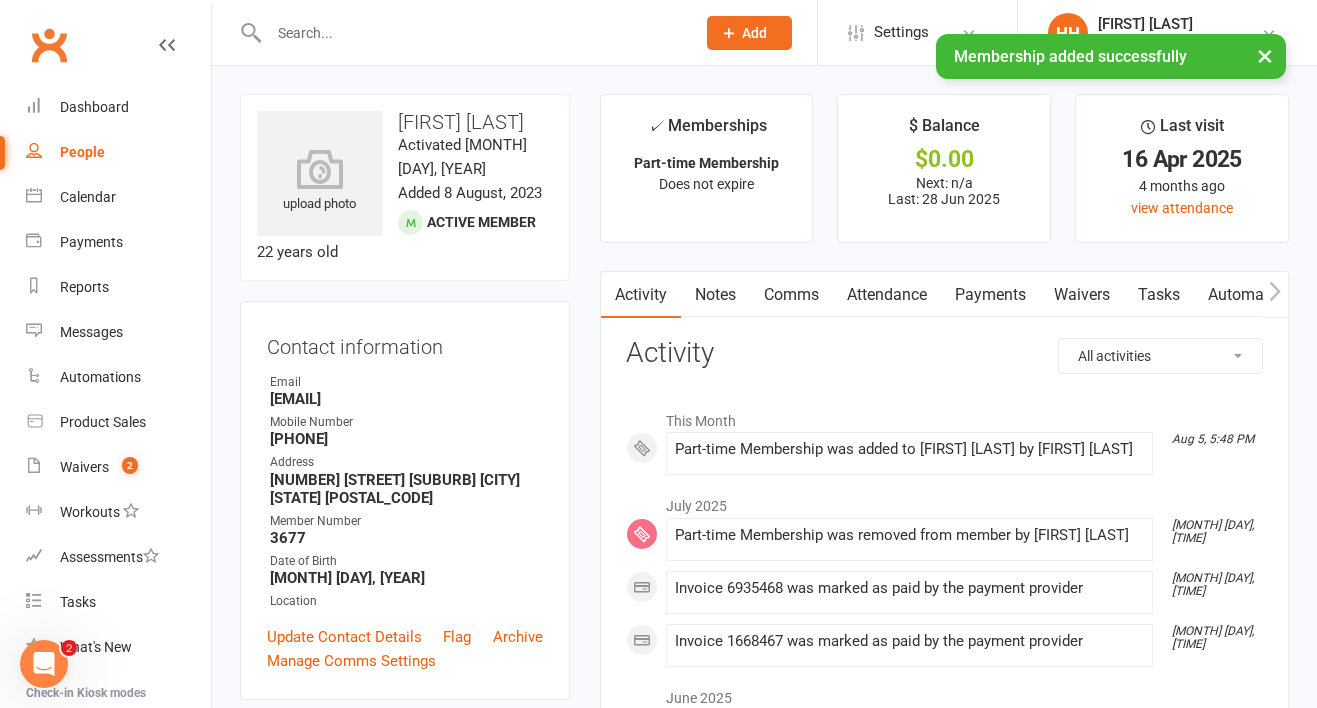 click on "Payments" at bounding box center (990, 295) 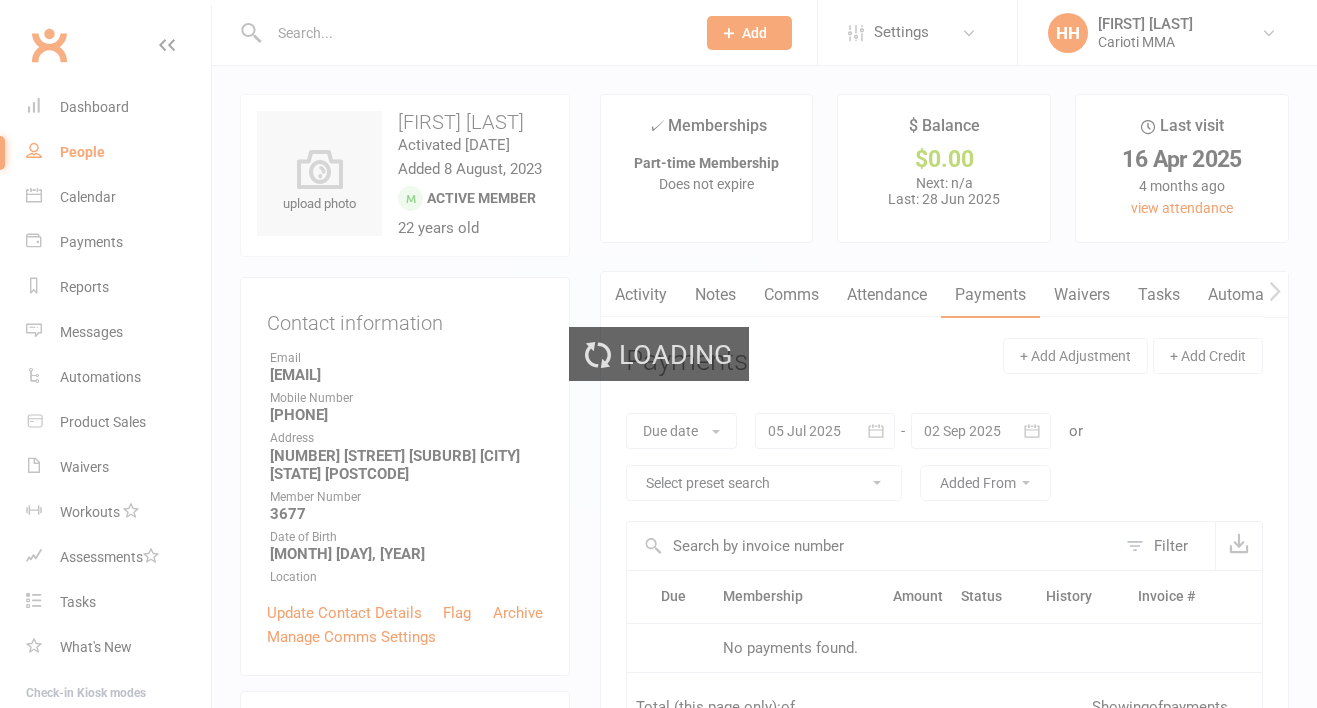 scroll, scrollTop: 0, scrollLeft: 0, axis: both 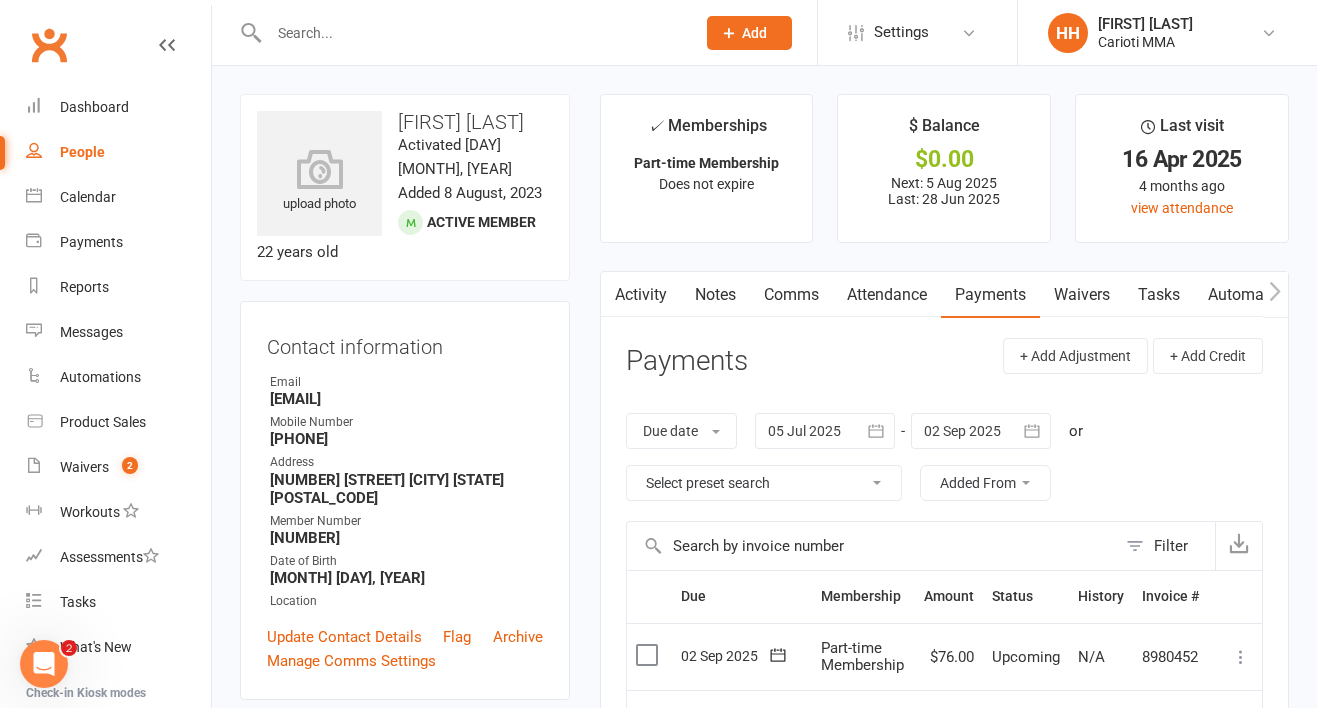 click on "Activity" at bounding box center [641, 295] 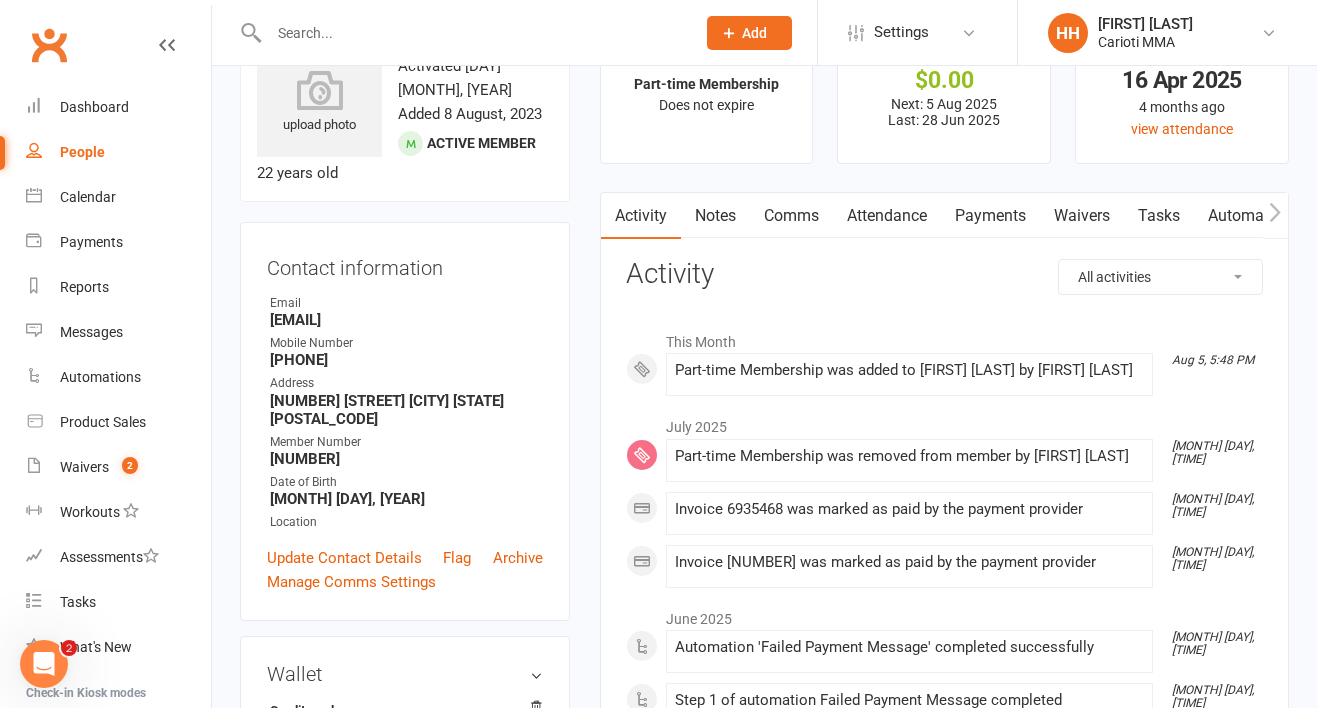 scroll, scrollTop: 0, scrollLeft: 0, axis: both 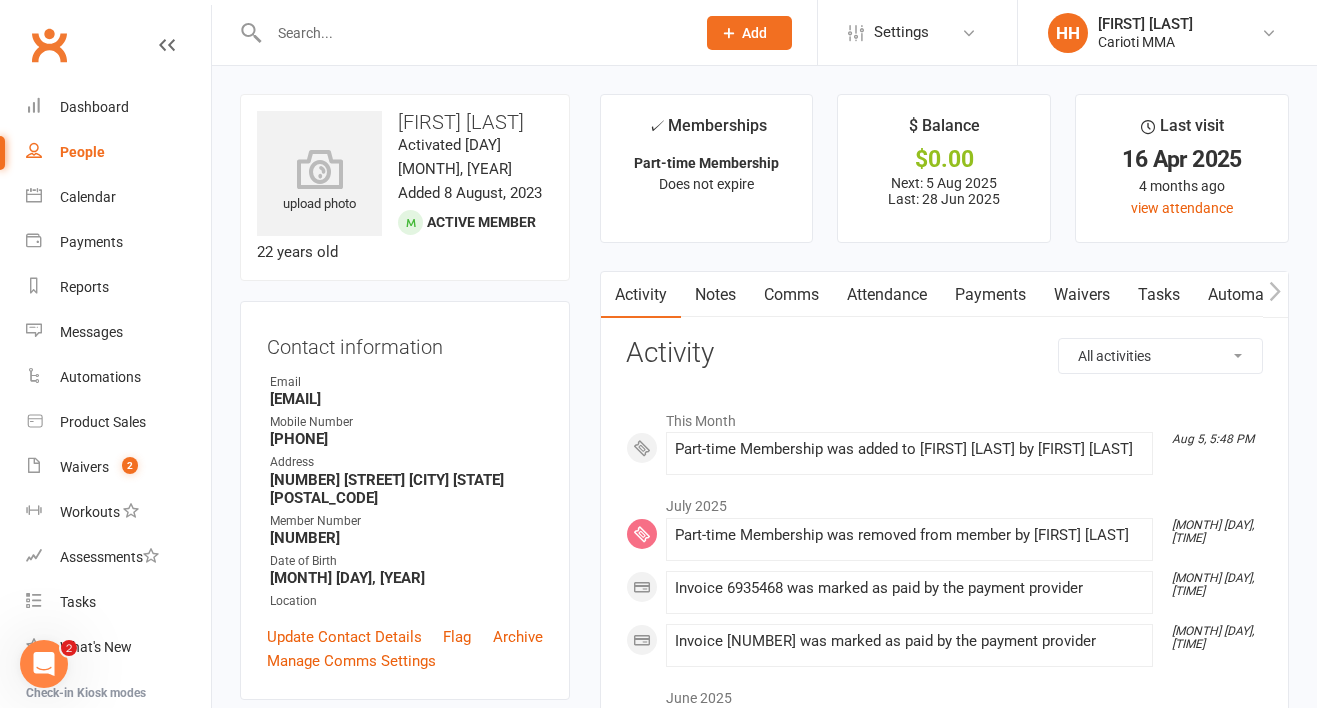 click on "Payments" at bounding box center [990, 295] 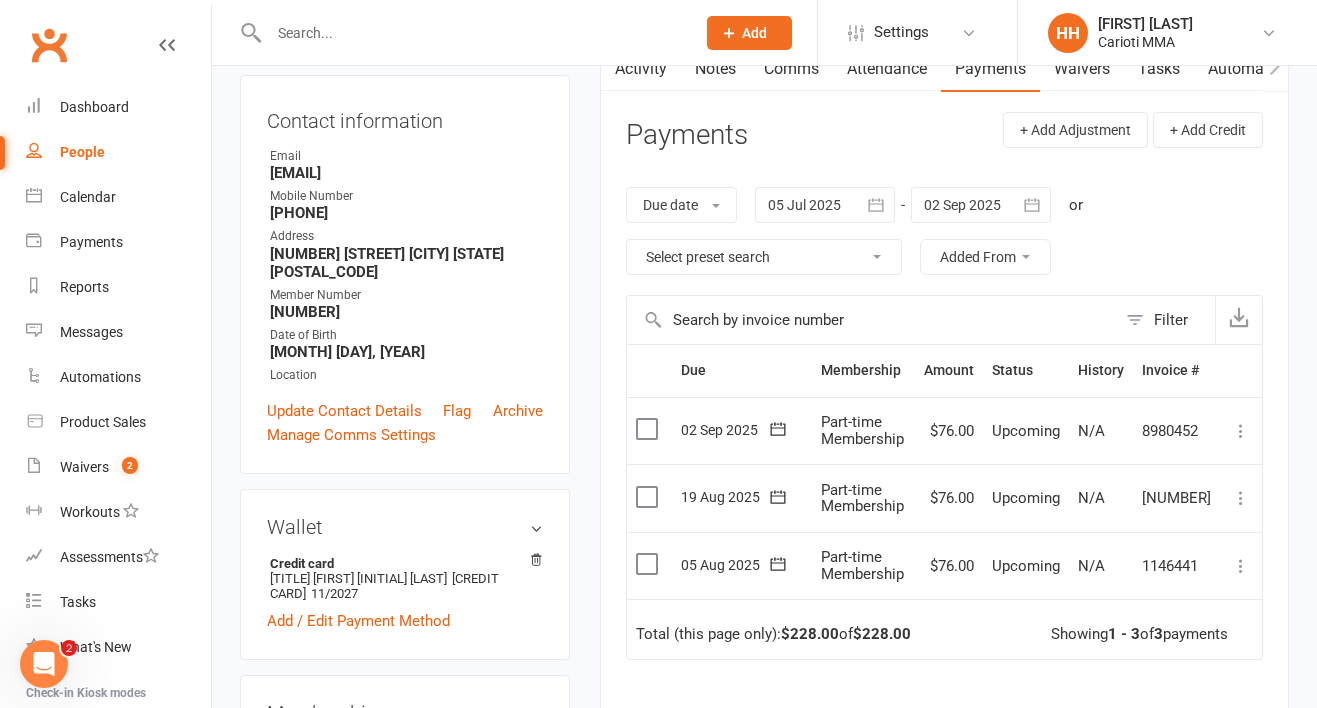 scroll, scrollTop: 224, scrollLeft: 0, axis: vertical 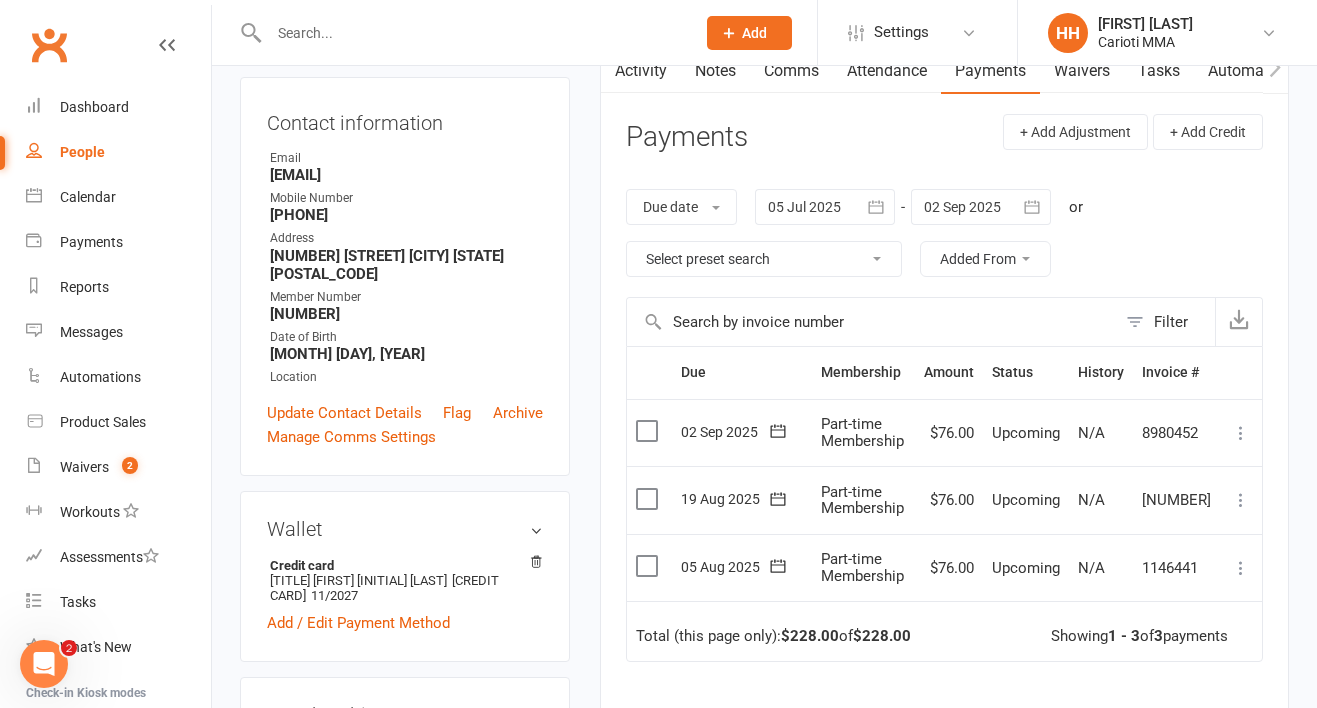 click at bounding box center (472, 33) 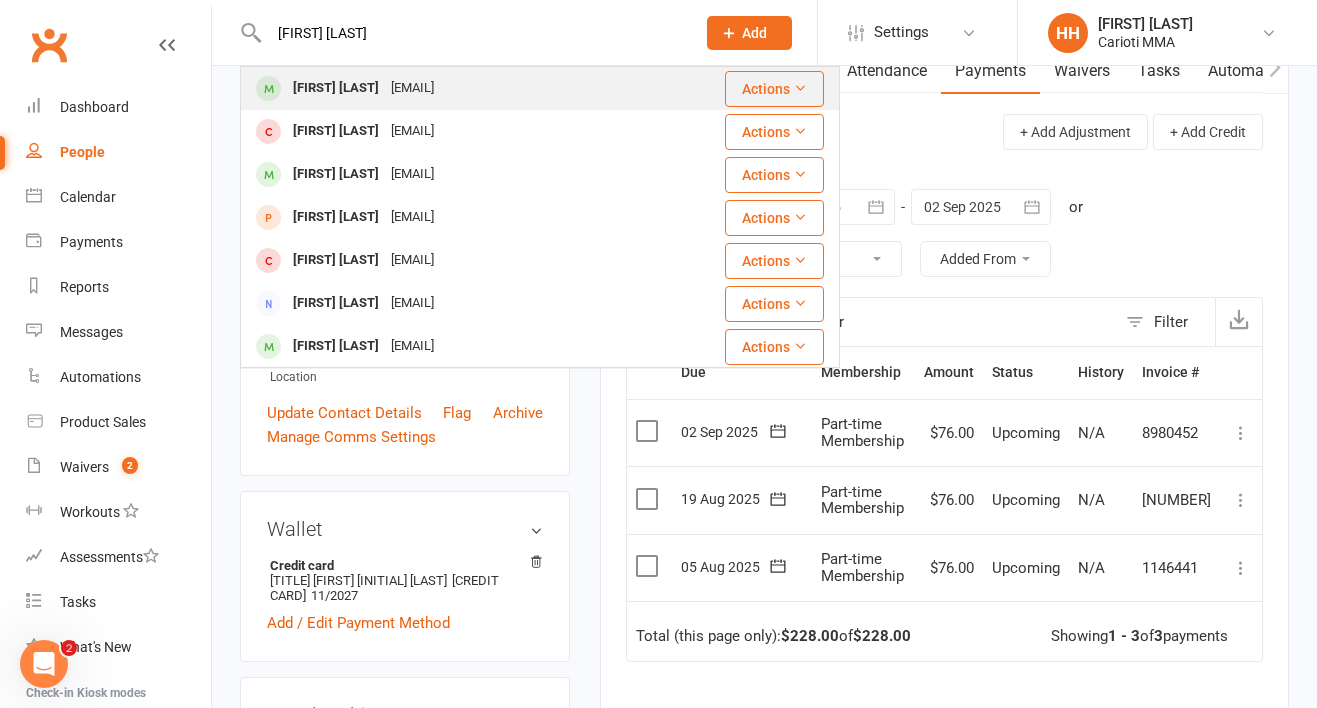 type on "[FIRST] [LAST]" 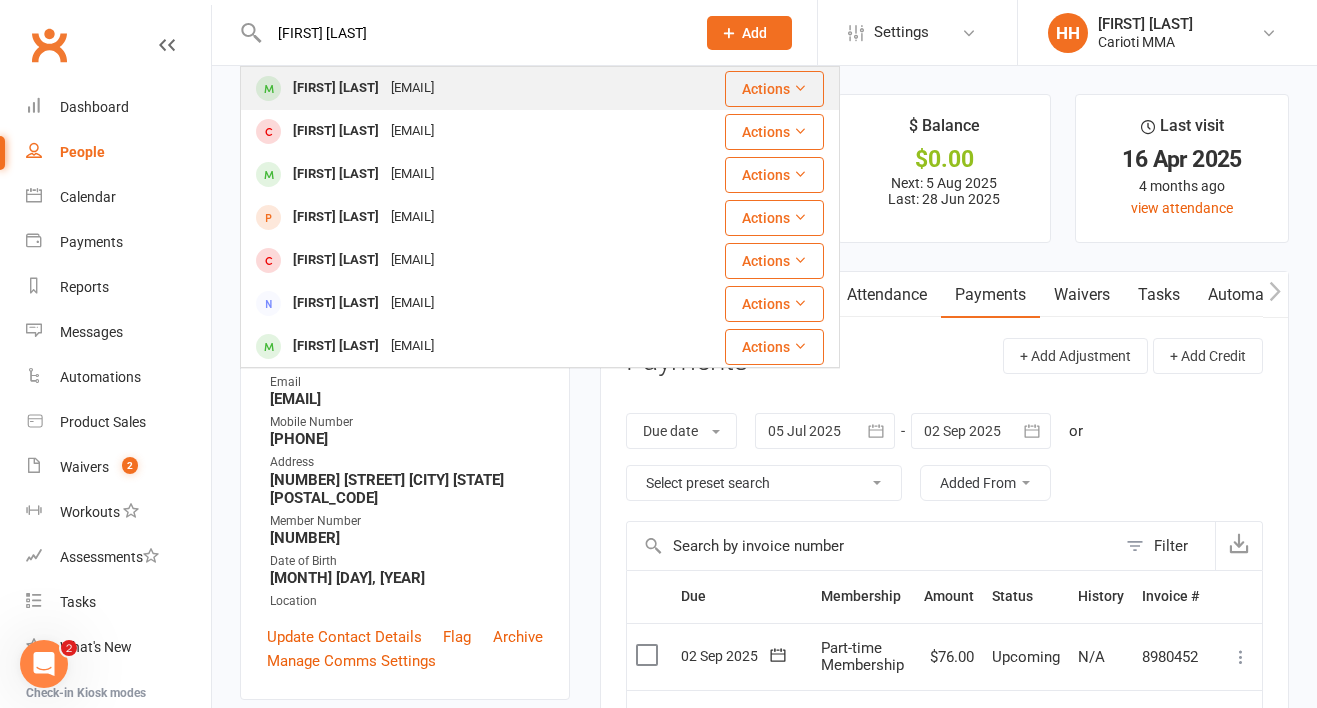 type 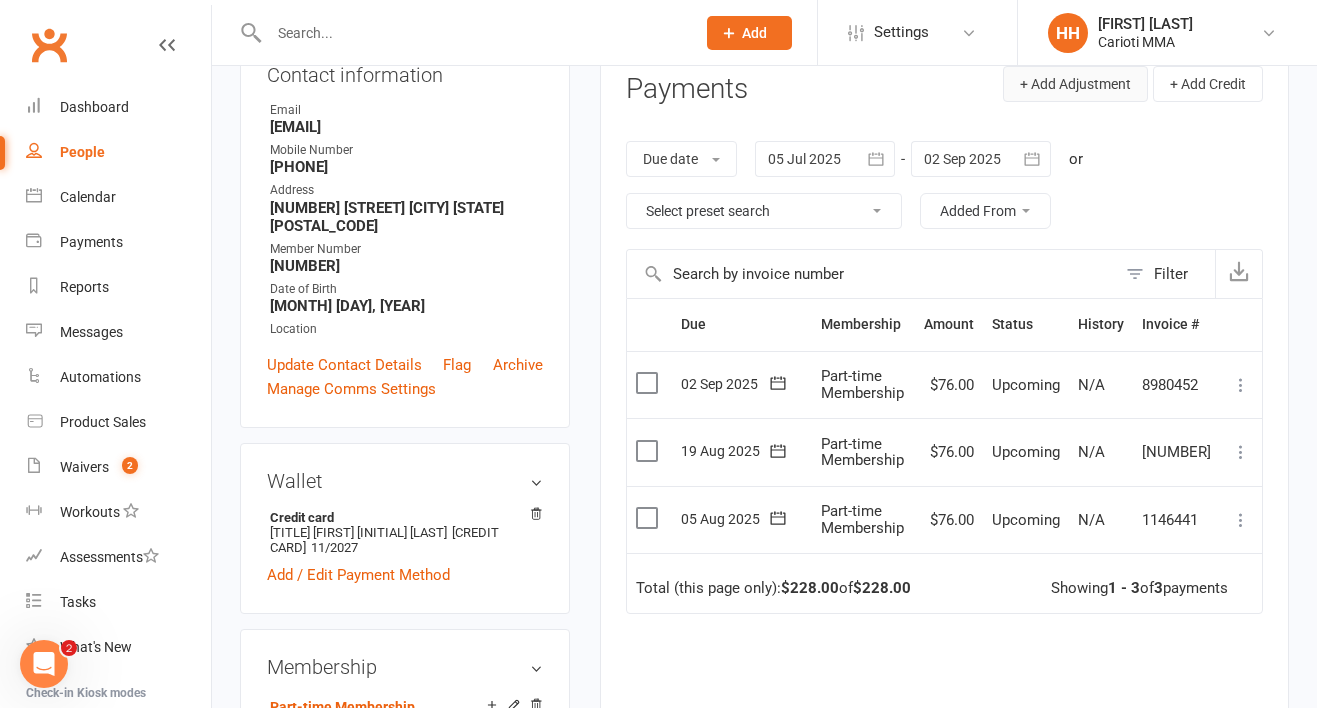 scroll, scrollTop: 276, scrollLeft: 0, axis: vertical 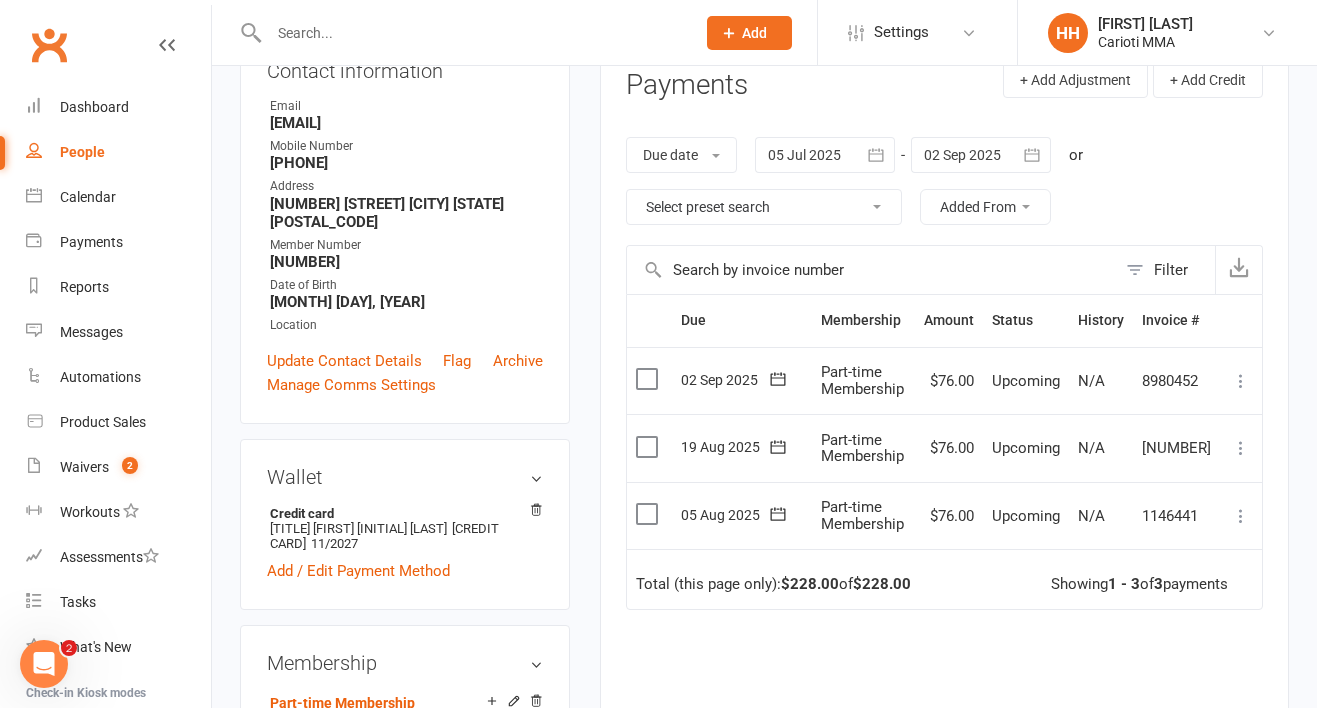click on "Total (this page only):  $228.00  of  $228.00 Showing  1 - 3  of  3  payments" at bounding box center [944, 579] 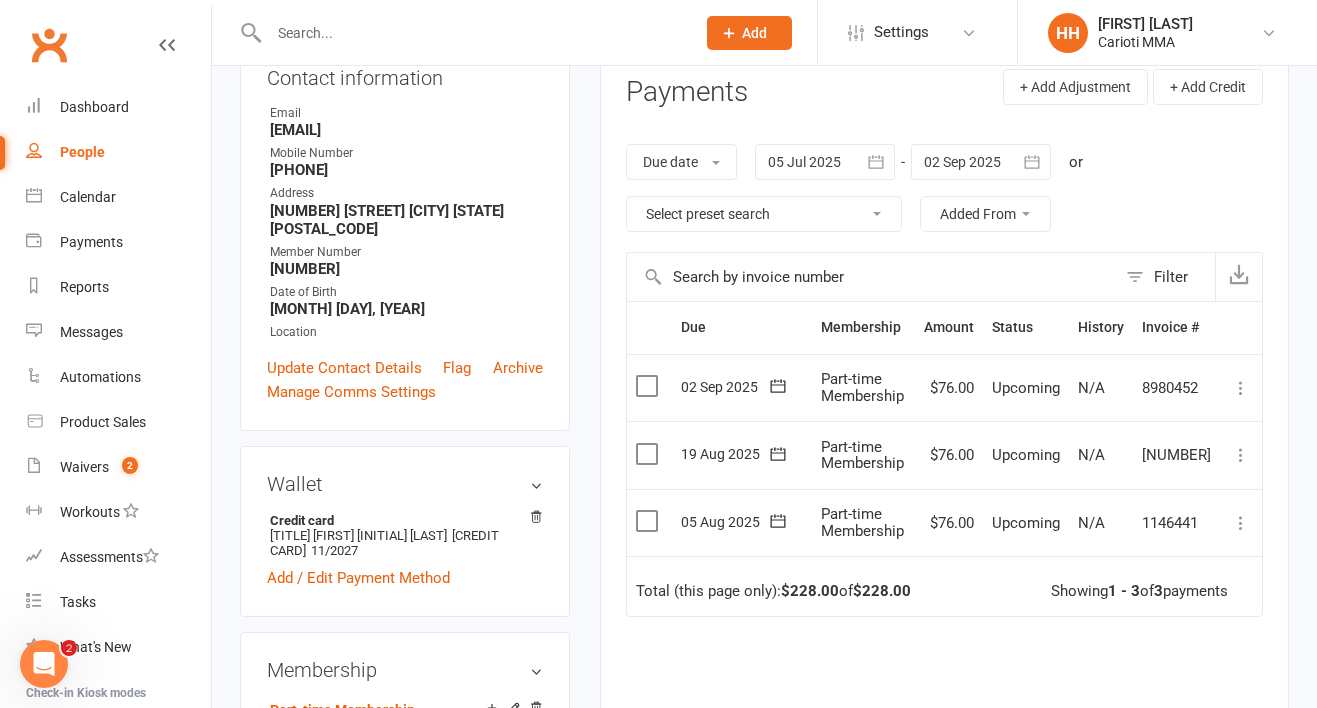 scroll, scrollTop: 267, scrollLeft: 0, axis: vertical 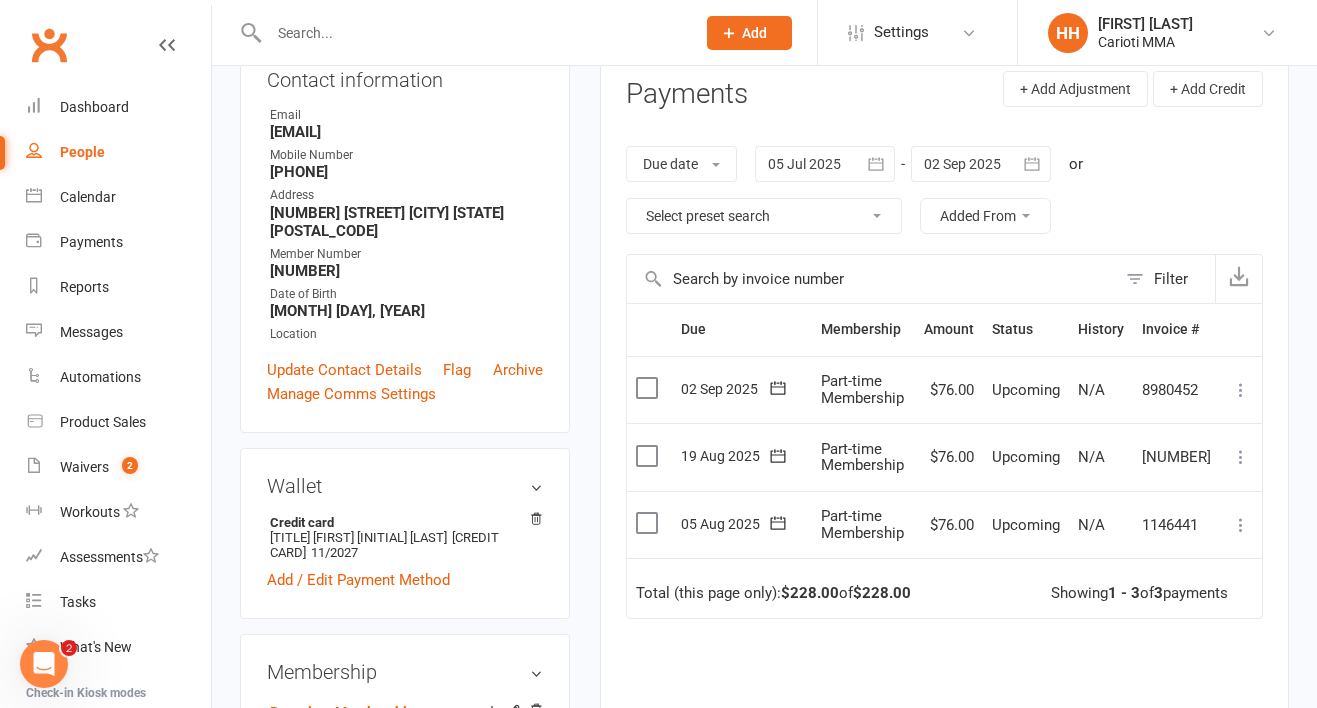 click on "$228.00" at bounding box center [882, 593] 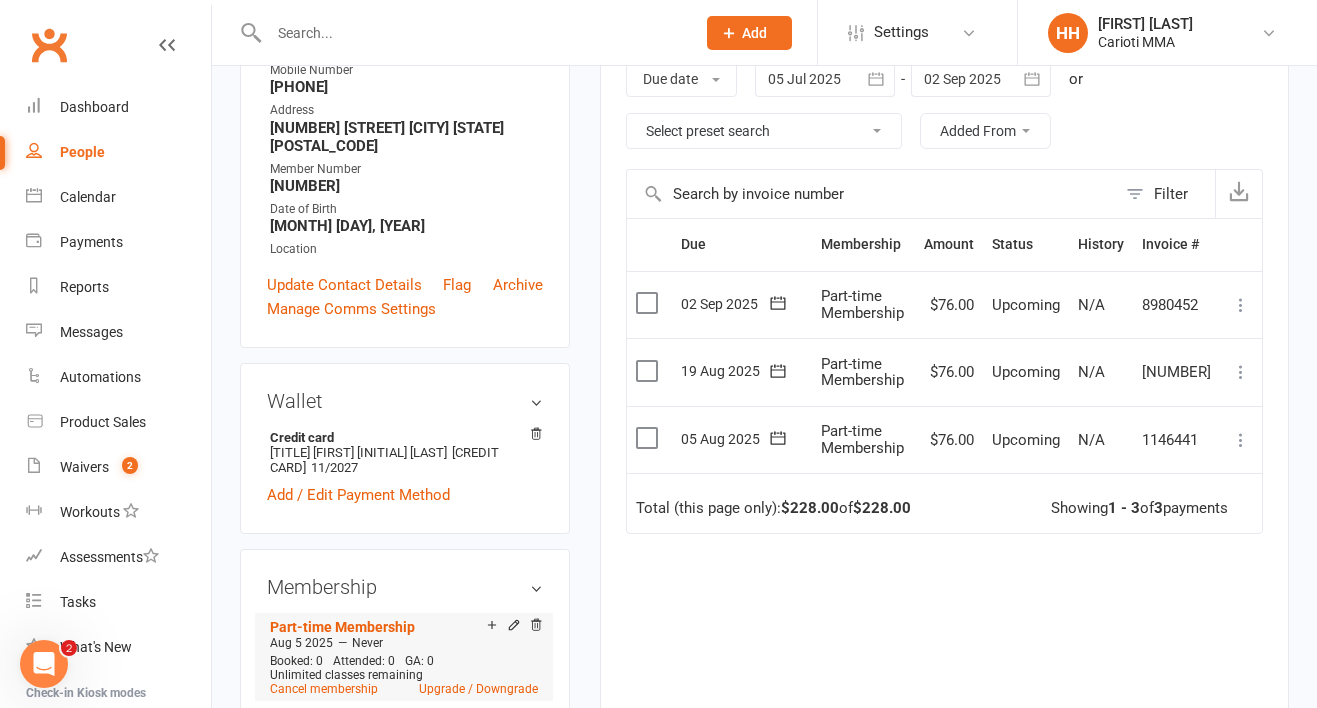 scroll, scrollTop: 0, scrollLeft: 0, axis: both 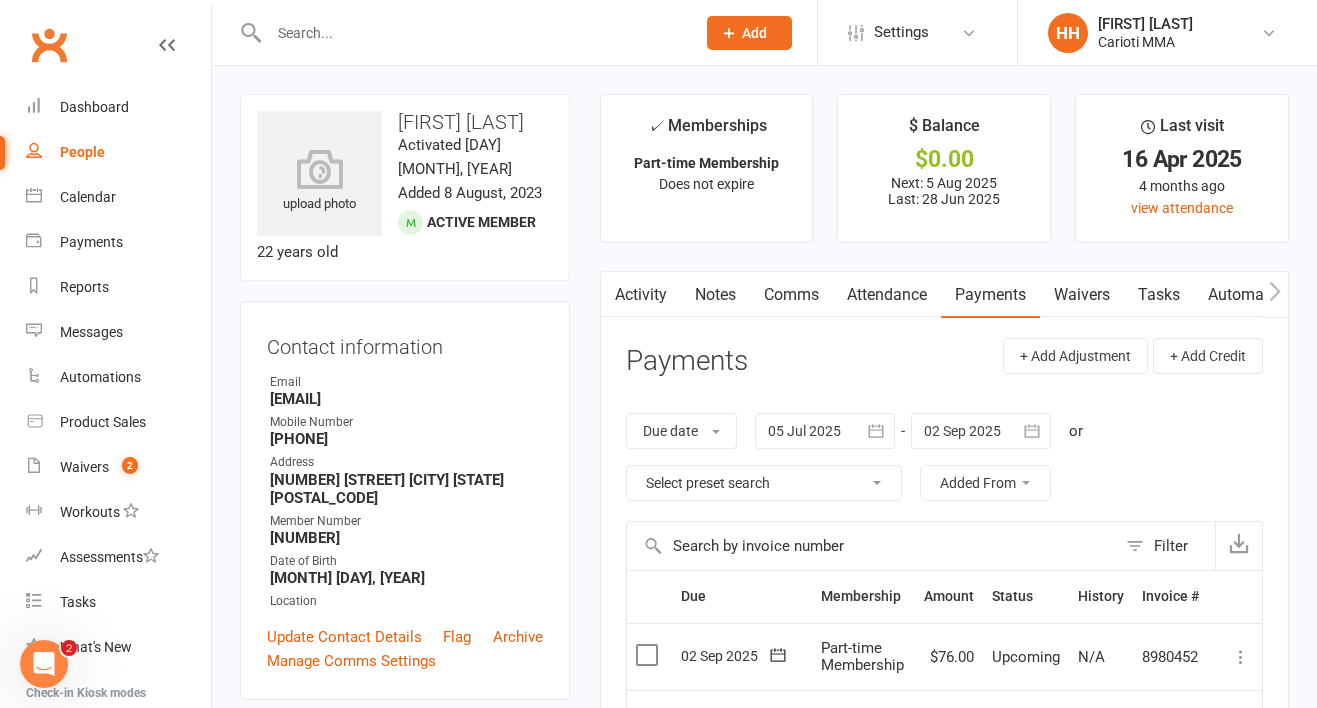 click on "People" at bounding box center (118, 152) 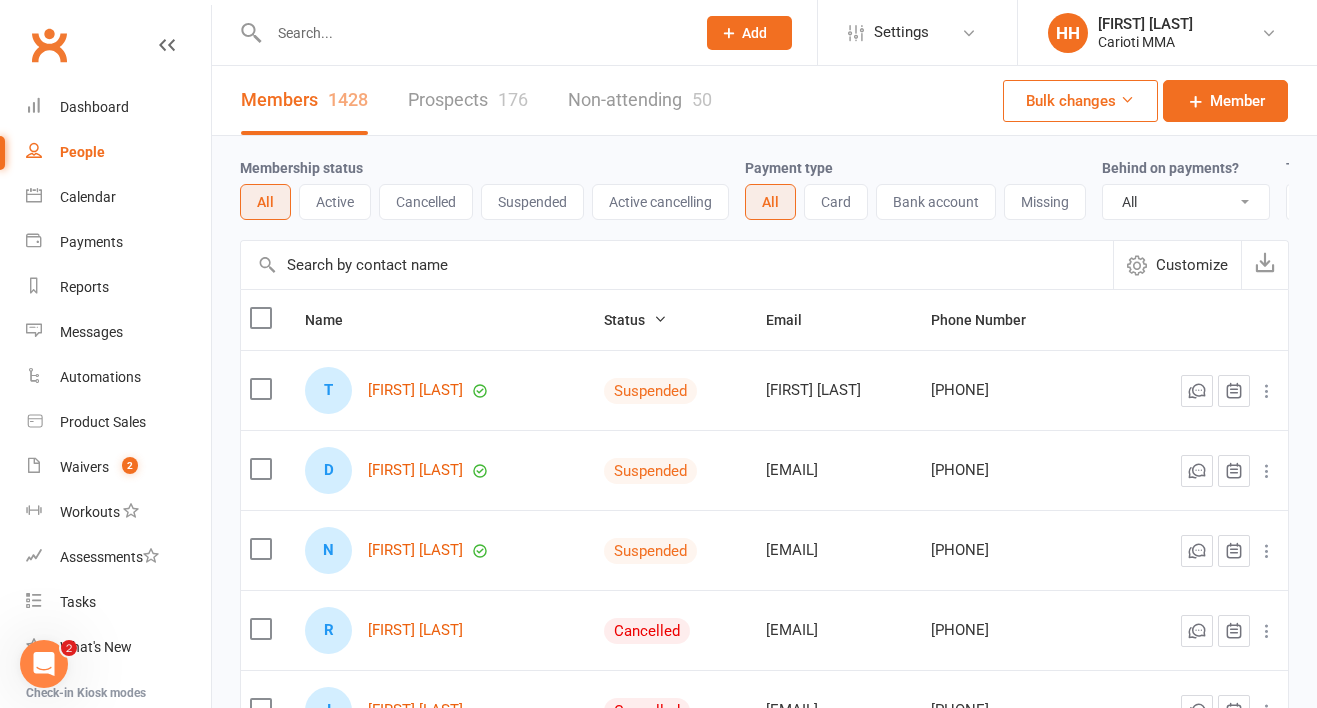 click on "Membership status All Active Cancelled Suspended Active cancelling Payment type All Card Bank account Missing Behind on payments? All No Yes Trial status All Active and expired trials All active trials Active trial (no other membership) Active trial (other membership present) Expired trials only No trial" at bounding box center [764, 188] 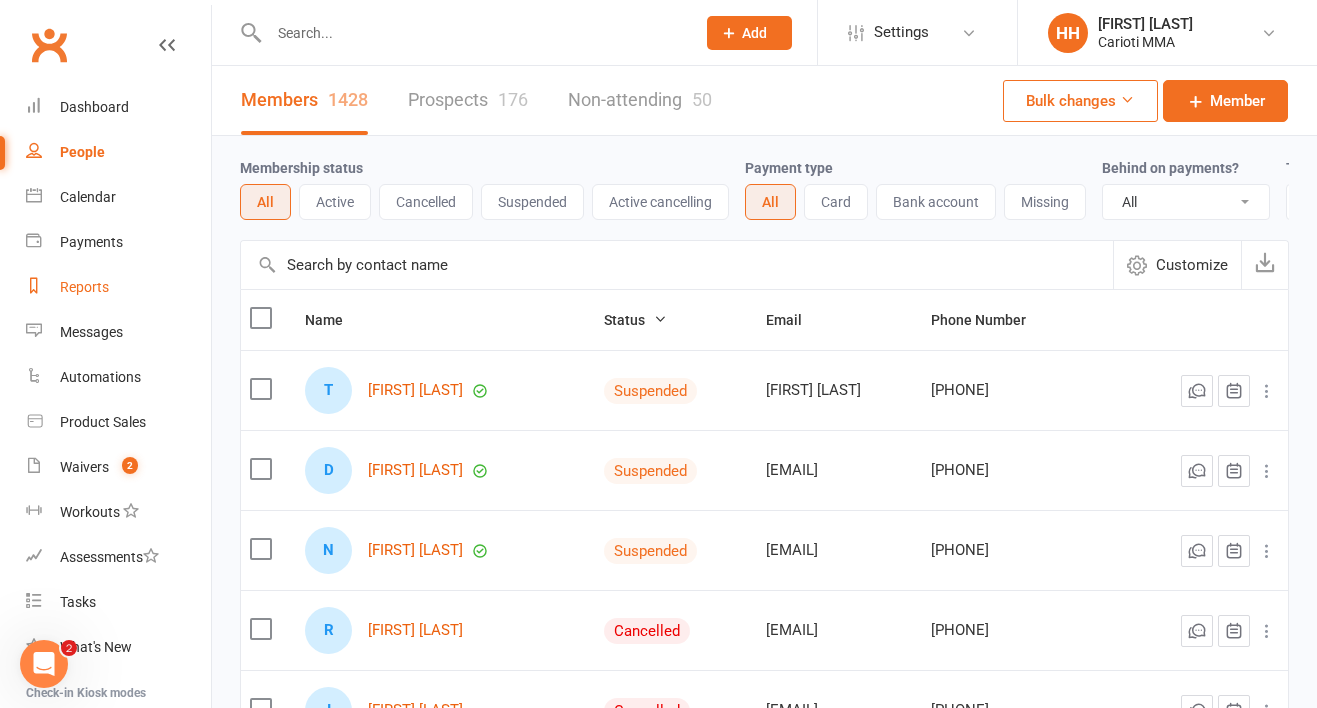 click on "Reports" at bounding box center [118, 287] 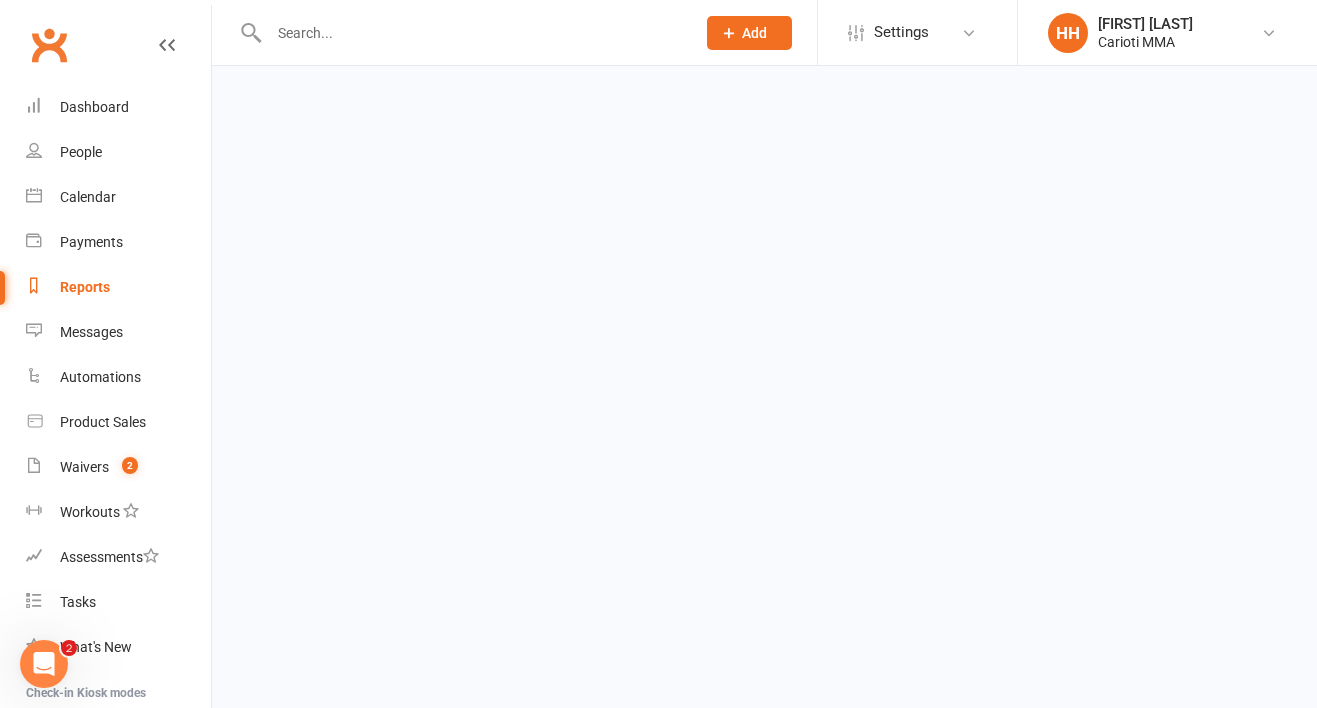 select on "100" 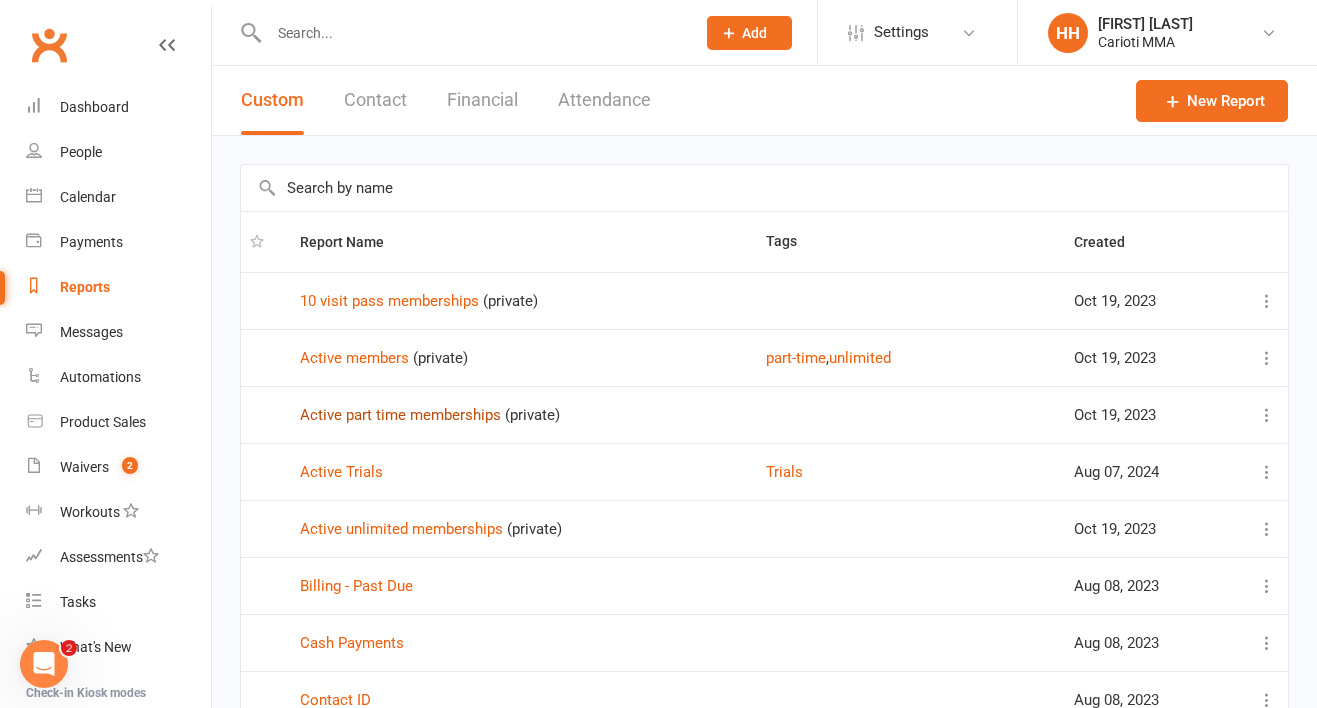 click on "Active part time memberships" at bounding box center [400, 415] 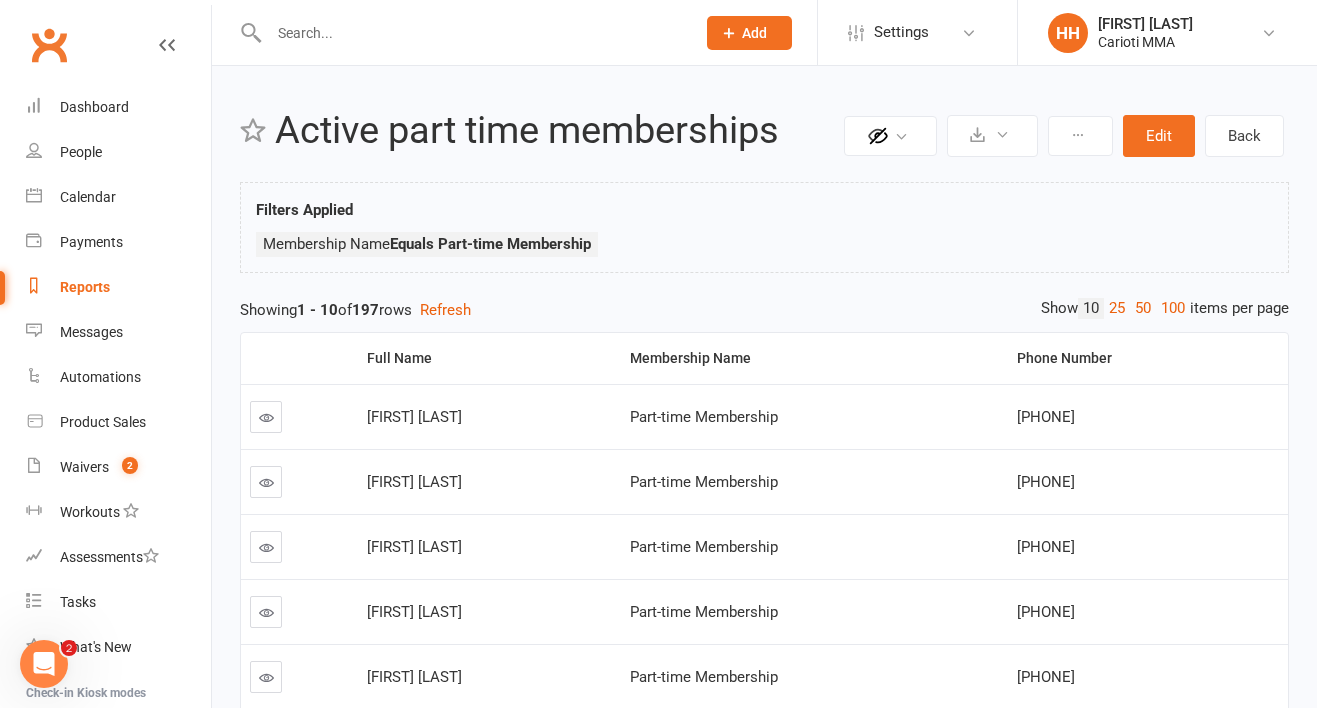 click on "Reports" at bounding box center (118, 287) 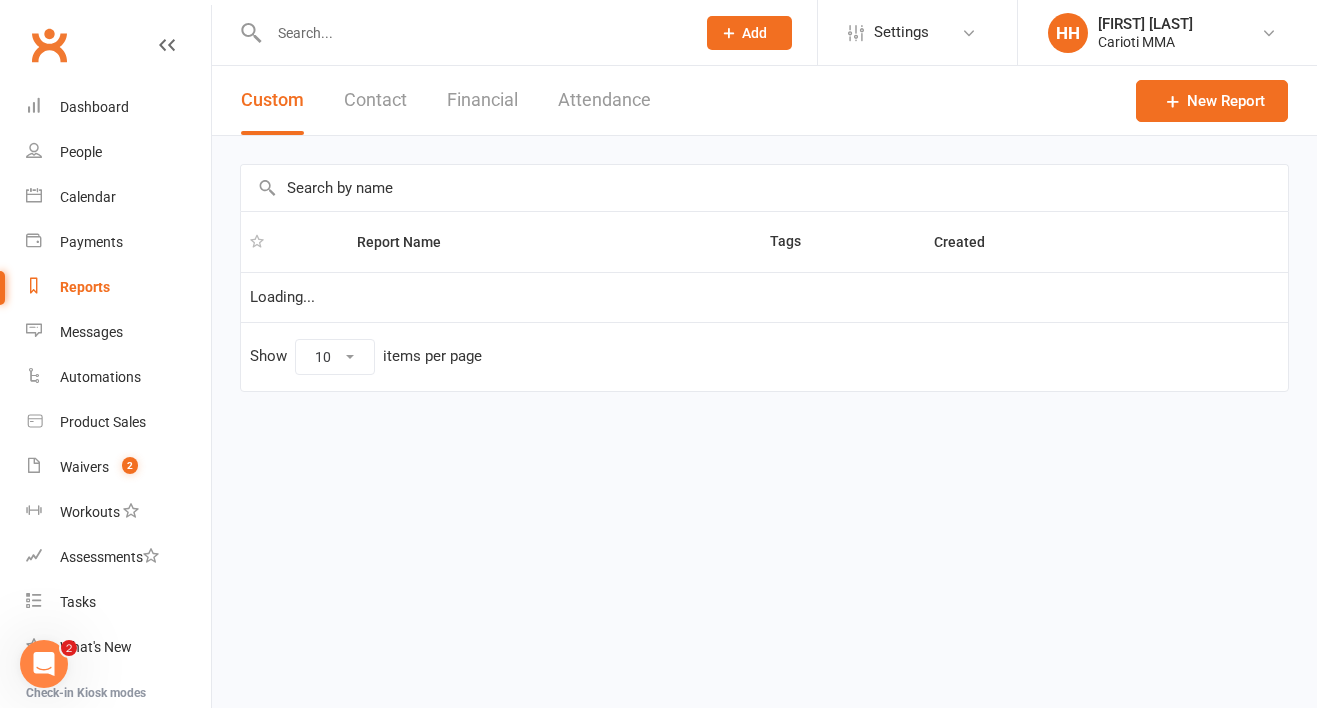 select on "100" 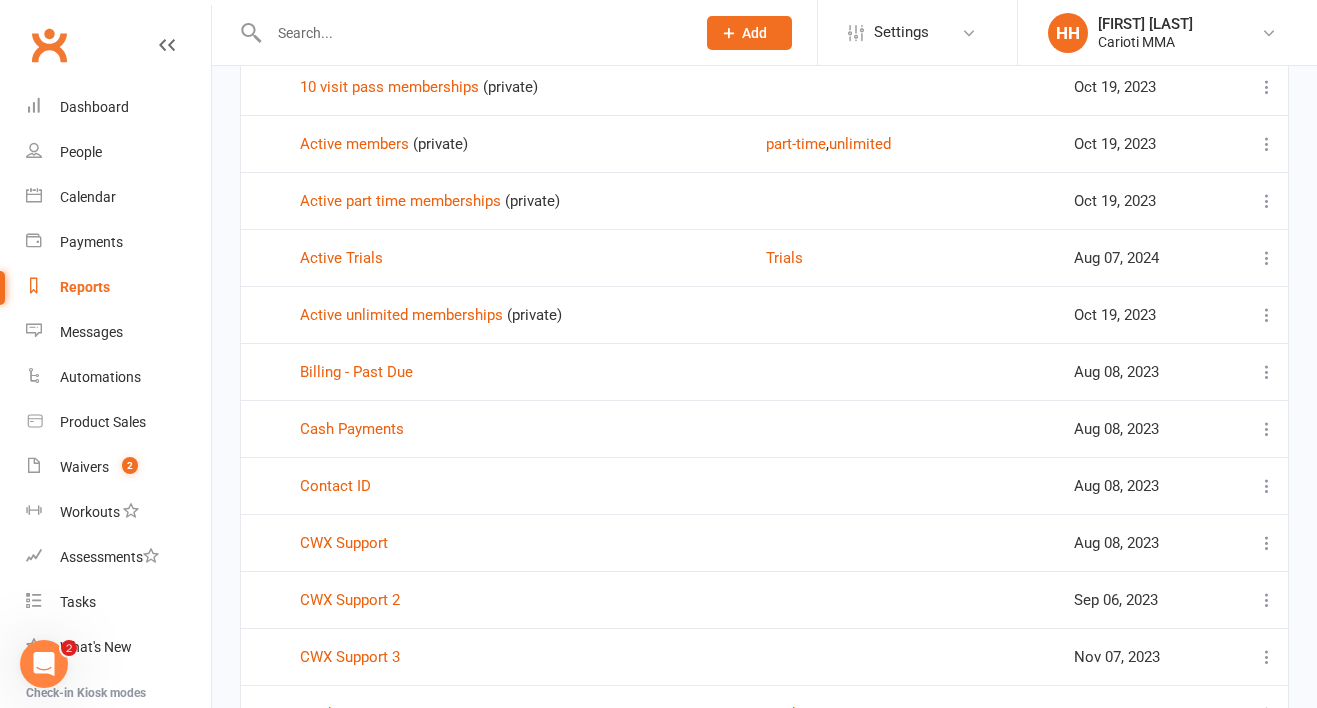 scroll, scrollTop: 238, scrollLeft: 0, axis: vertical 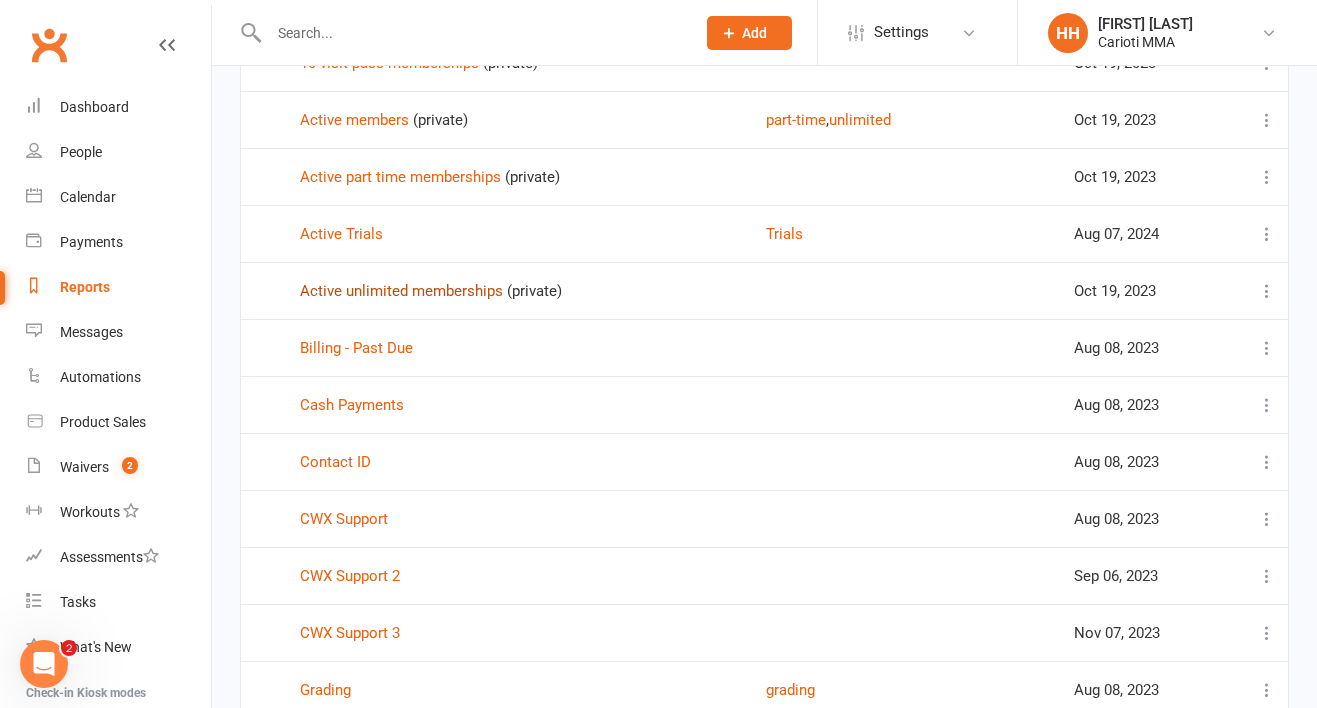 click on "Active unlimited memberships" at bounding box center (401, 291) 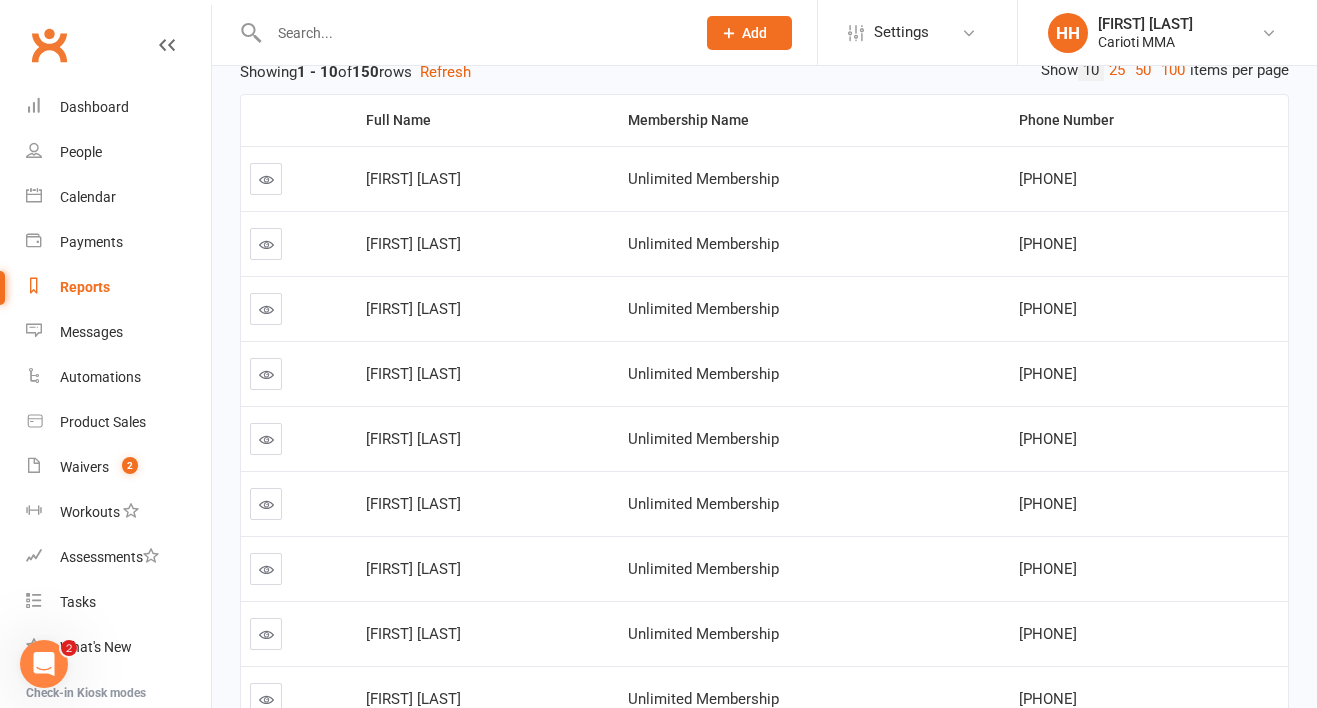 scroll, scrollTop: 0, scrollLeft: 0, axis: both 